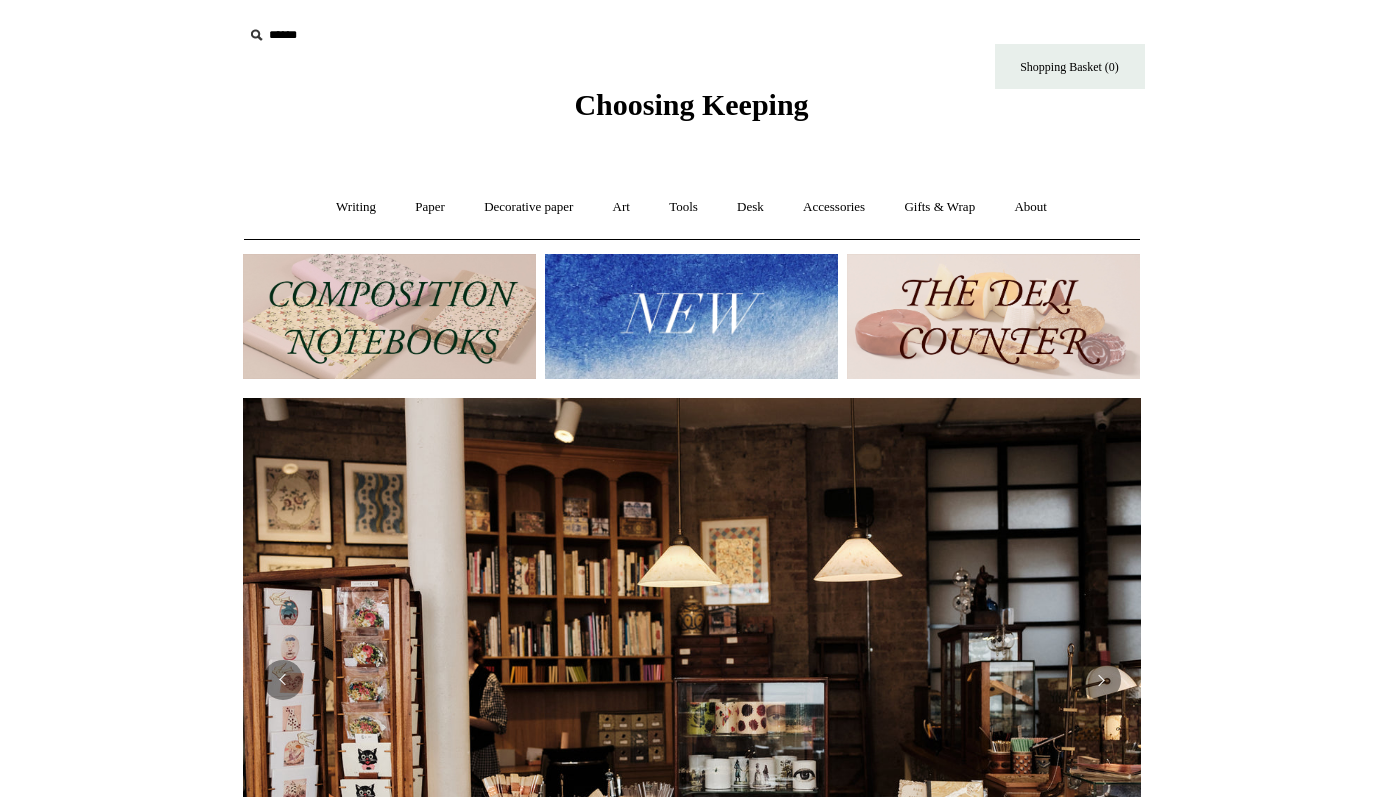 scroll, scrollTop: 0, scrollLeft: 0, axis: both 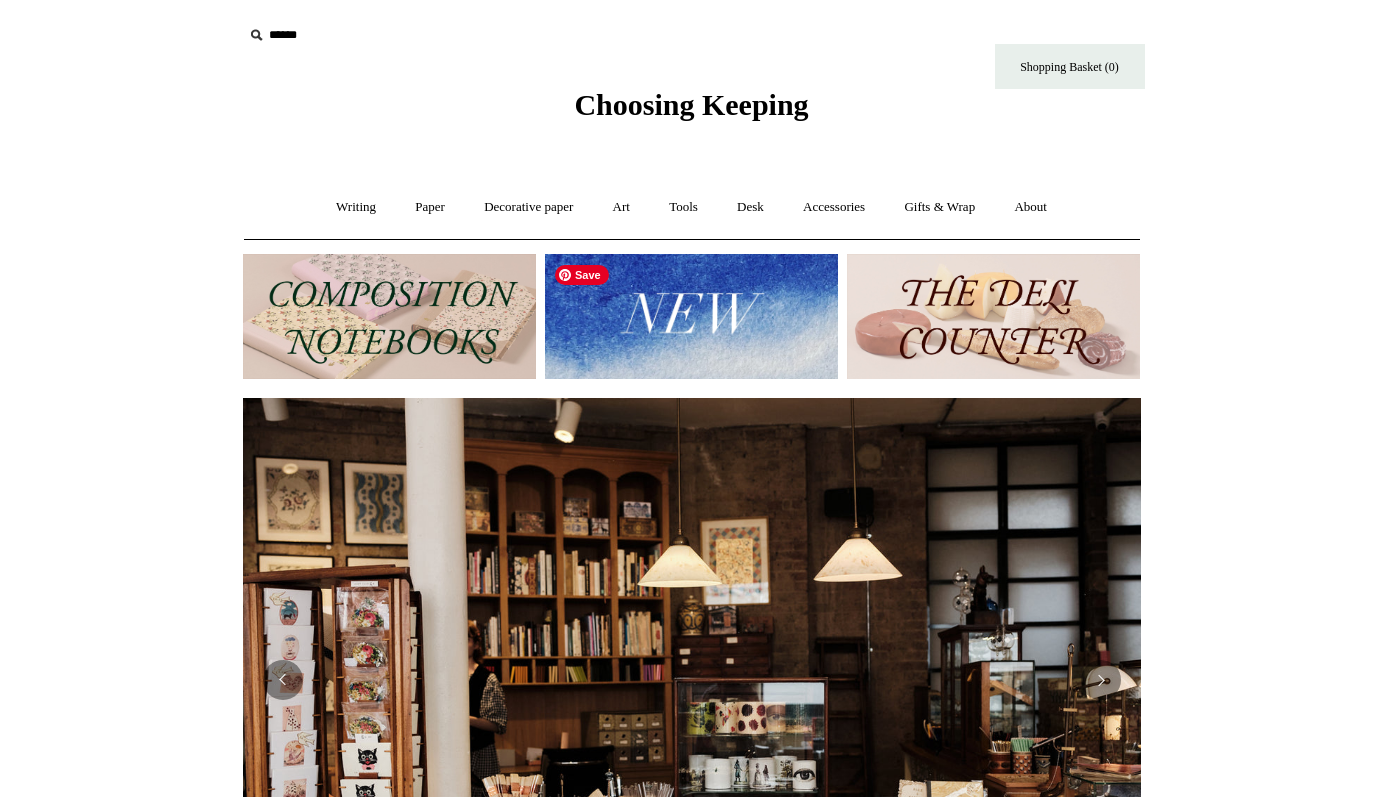 click at bounding box center (691, 316) 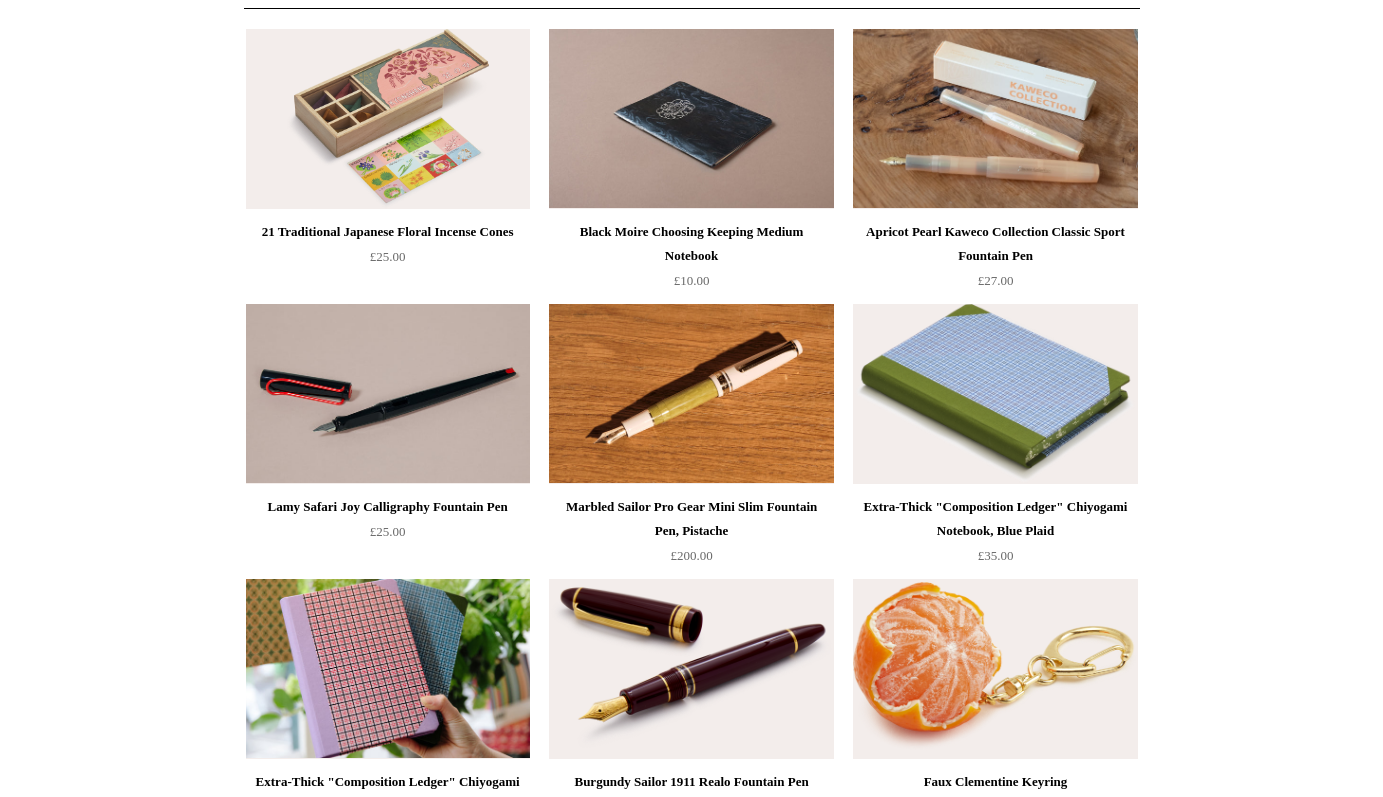 scroll, scrollTop: 0, scrollLeft: 0, axis: both 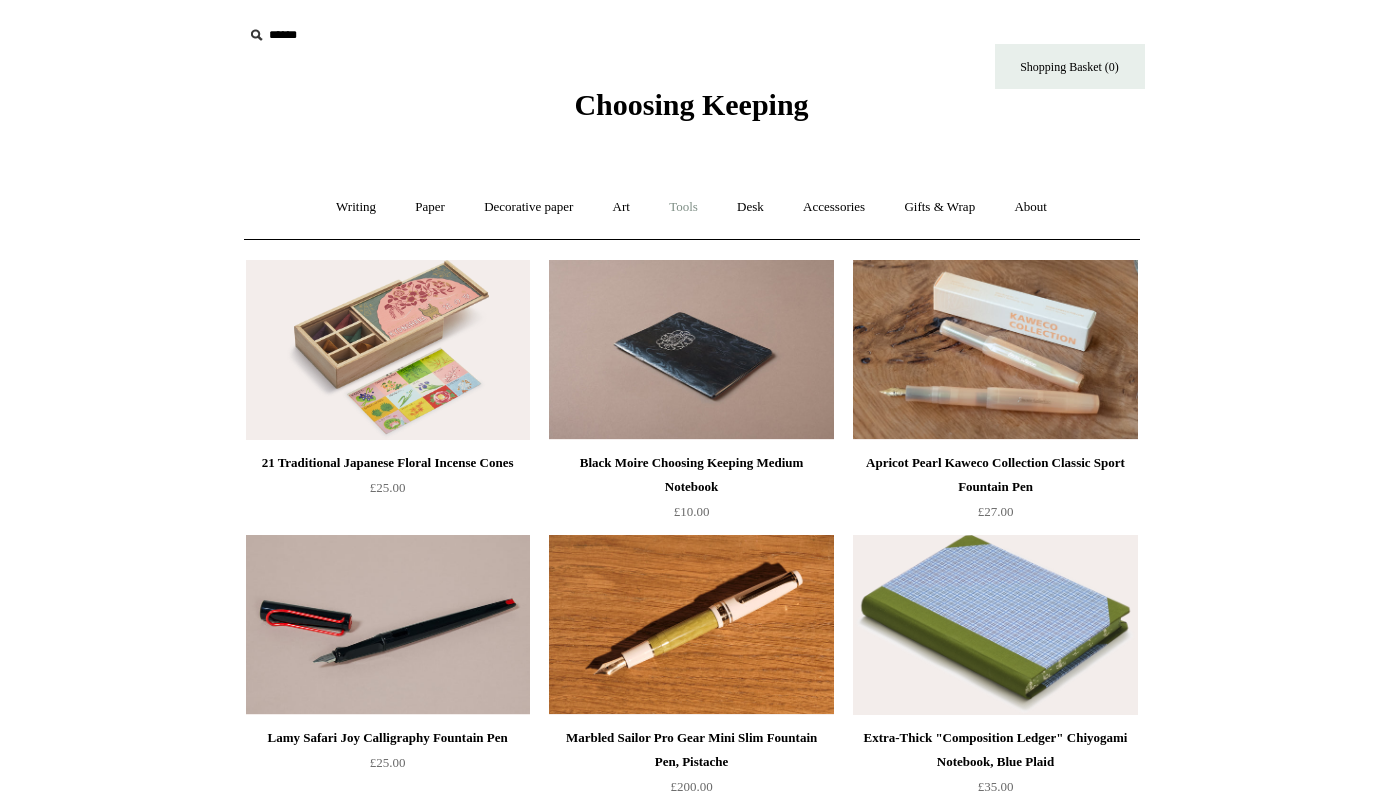 click on "Tools +" at bounding box center (683, 207) 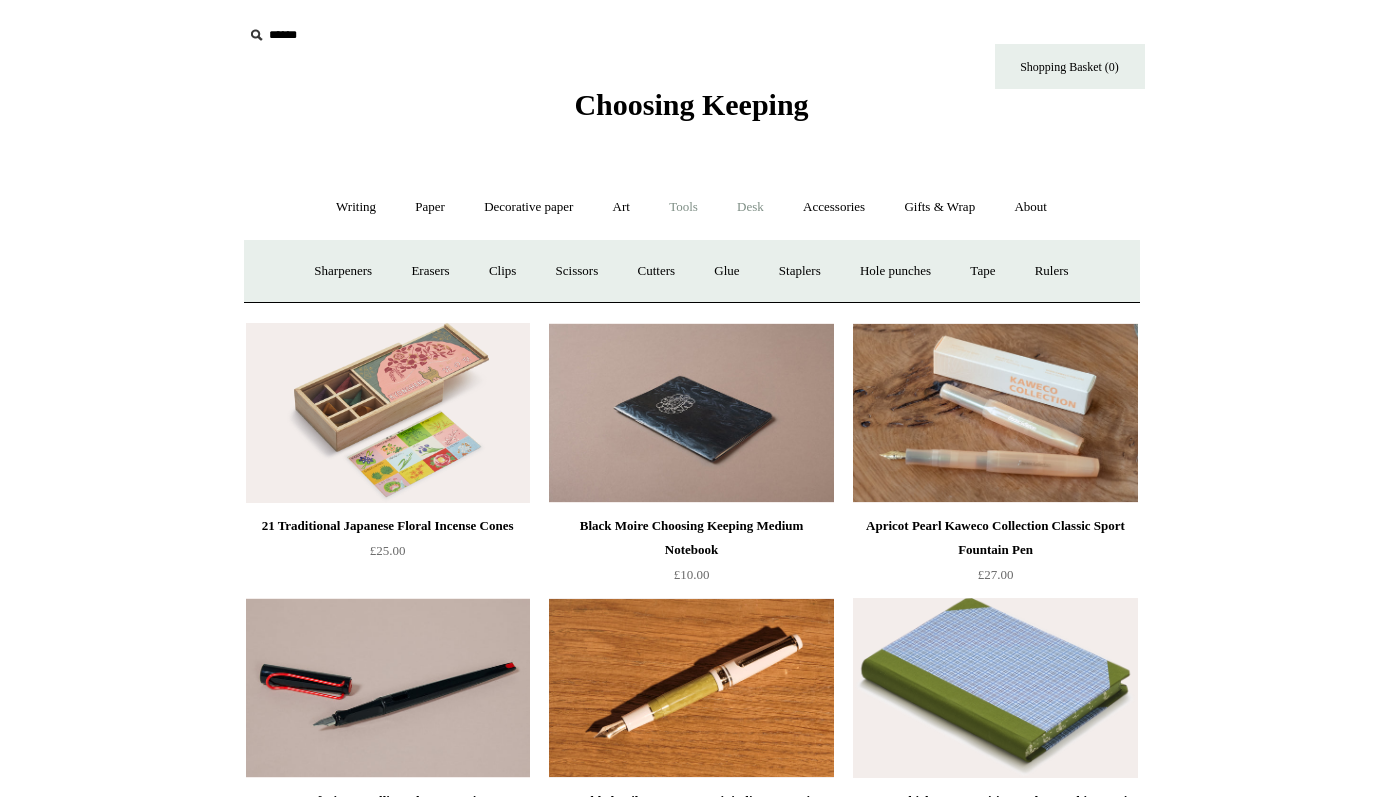 click on "Desk +" at bounding box center (750, 207) 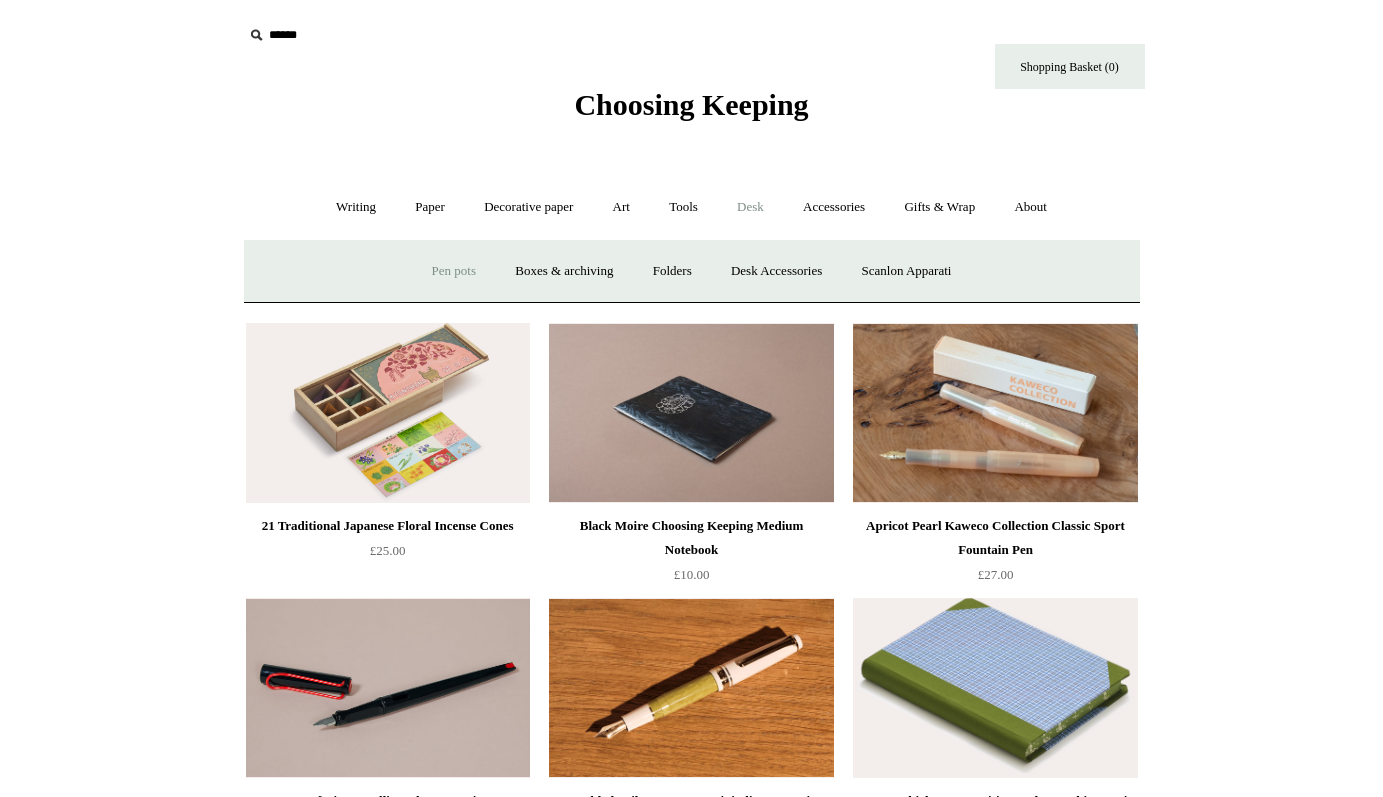 click on "Pen pots" at bounding box center (454, 271) 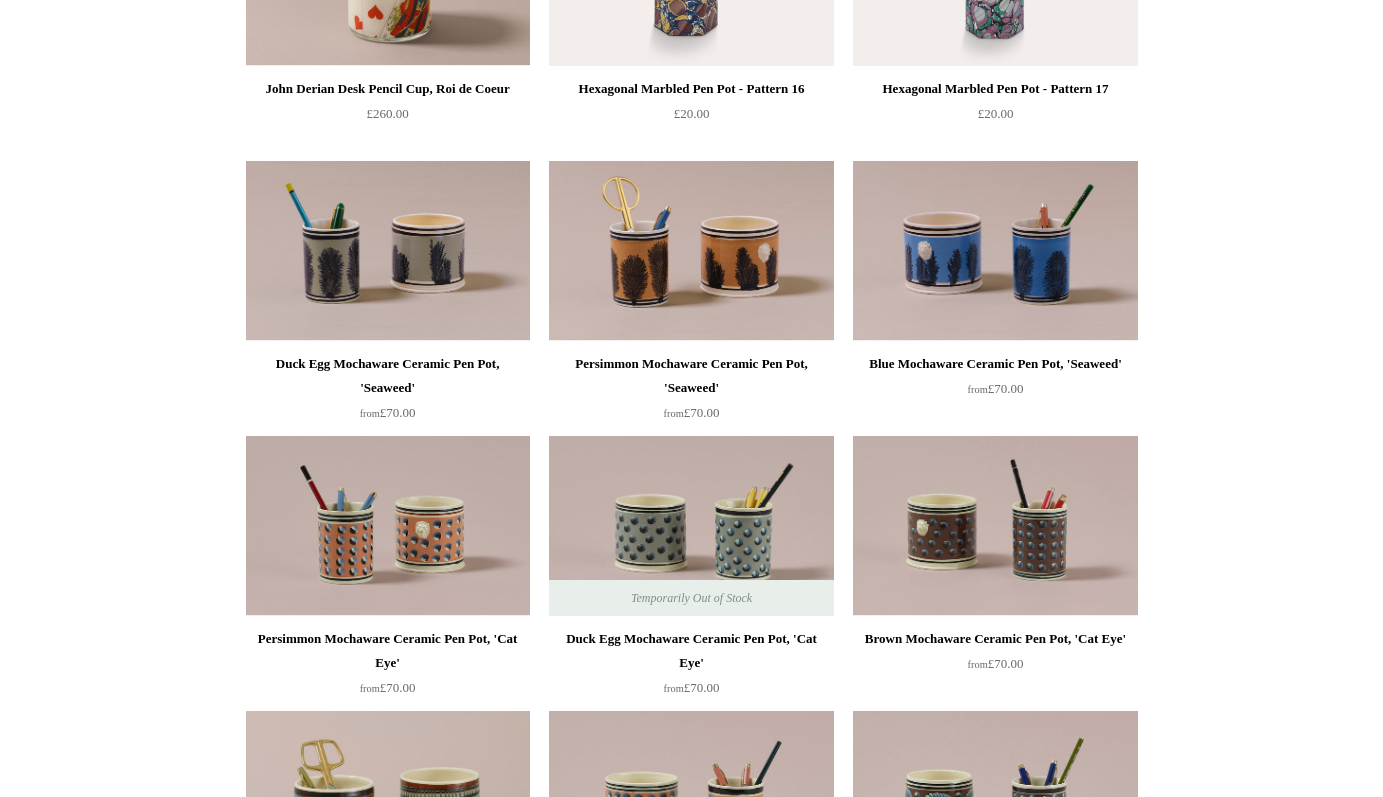 scroll, scrollTop: 652, scrollLeft: 0, axis: vertical 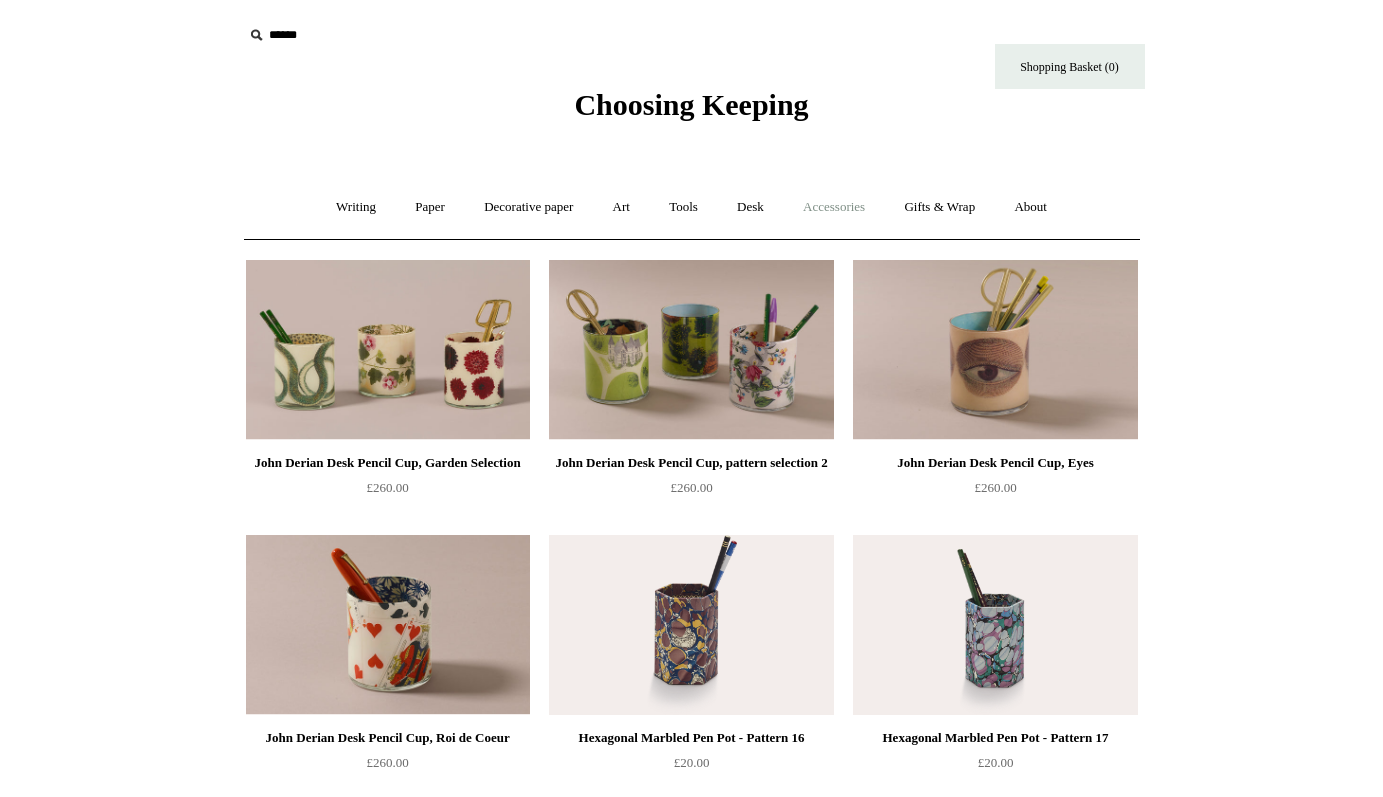 click on "Accessories +" at bounding box center (834, 207) 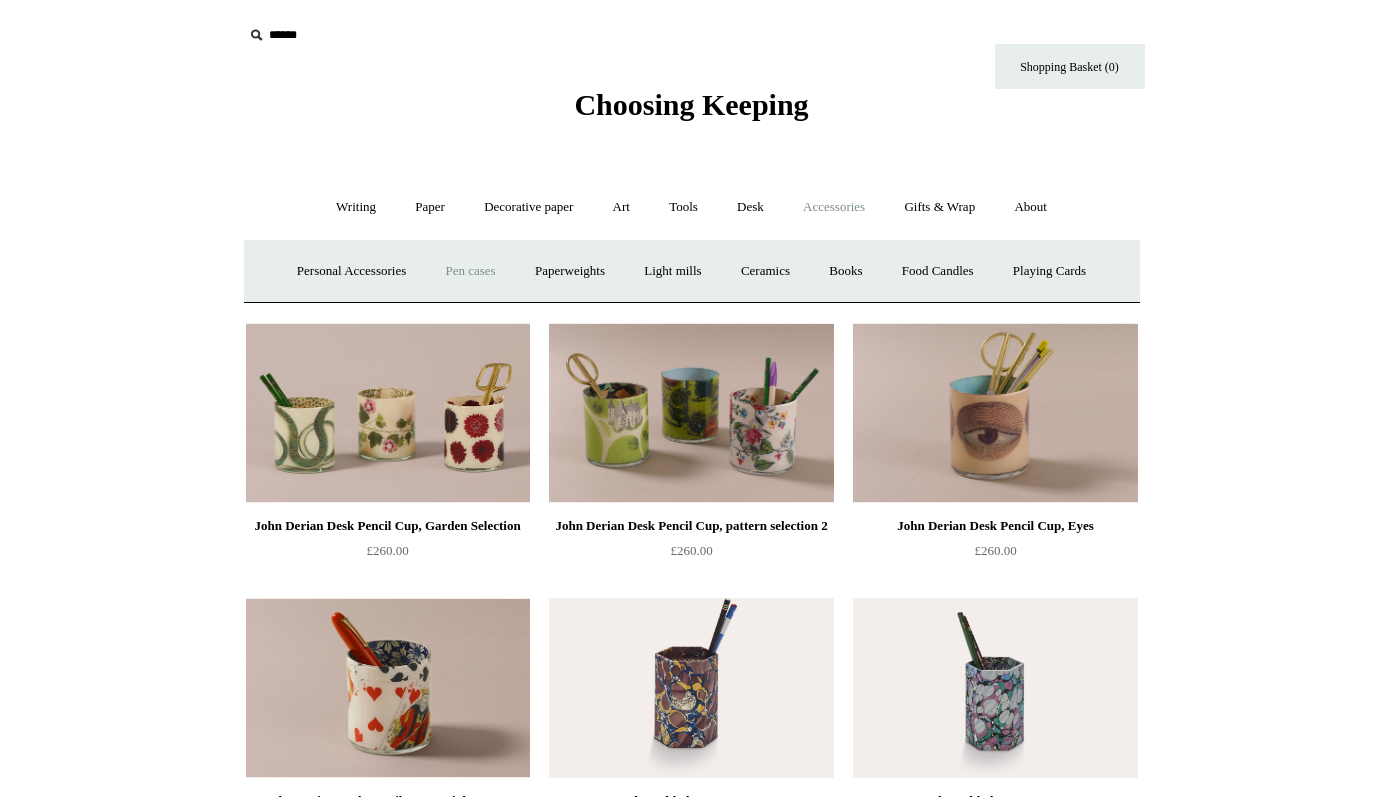 click on "Pen cases" at bounding box center (470, 271) 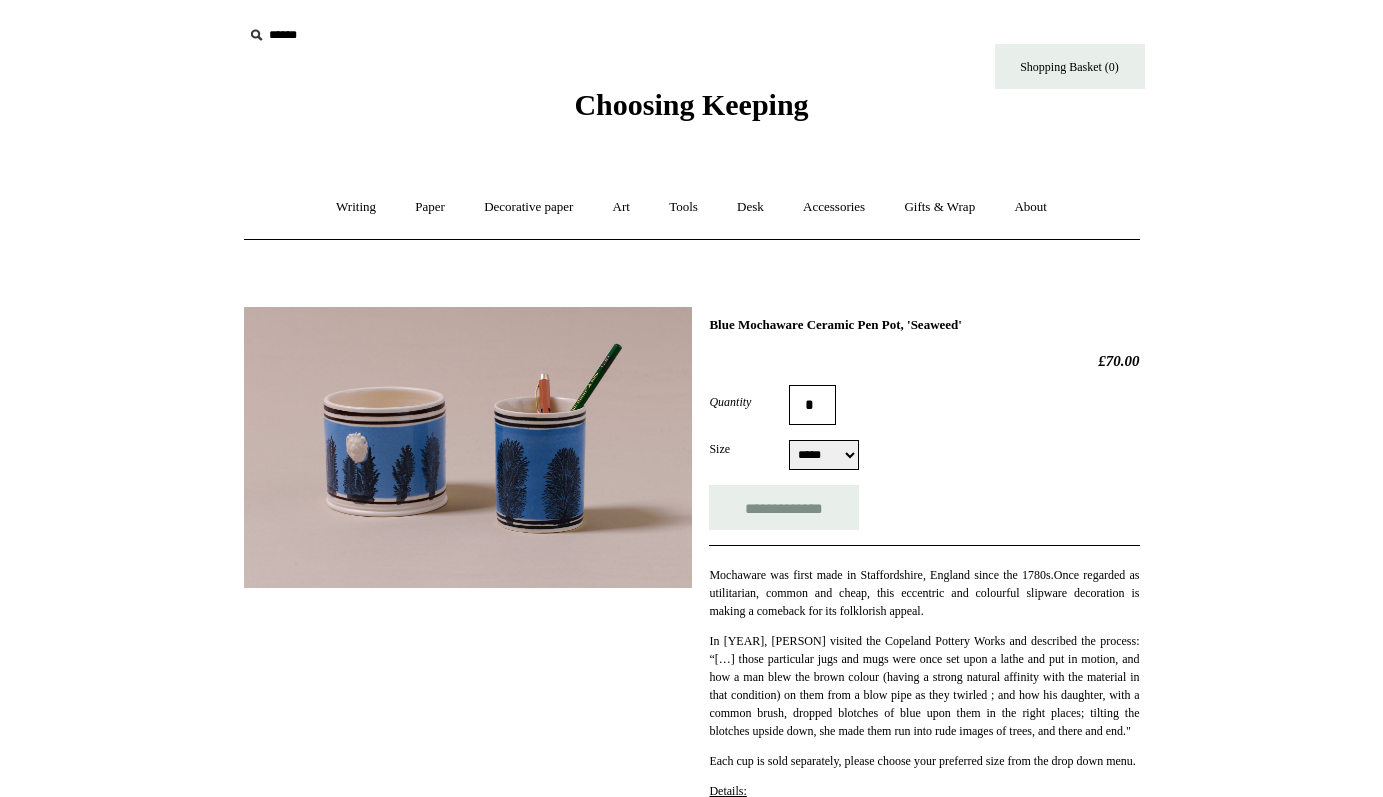 scroll, scrollTop: 0, scrollLeft: 0, axis: both 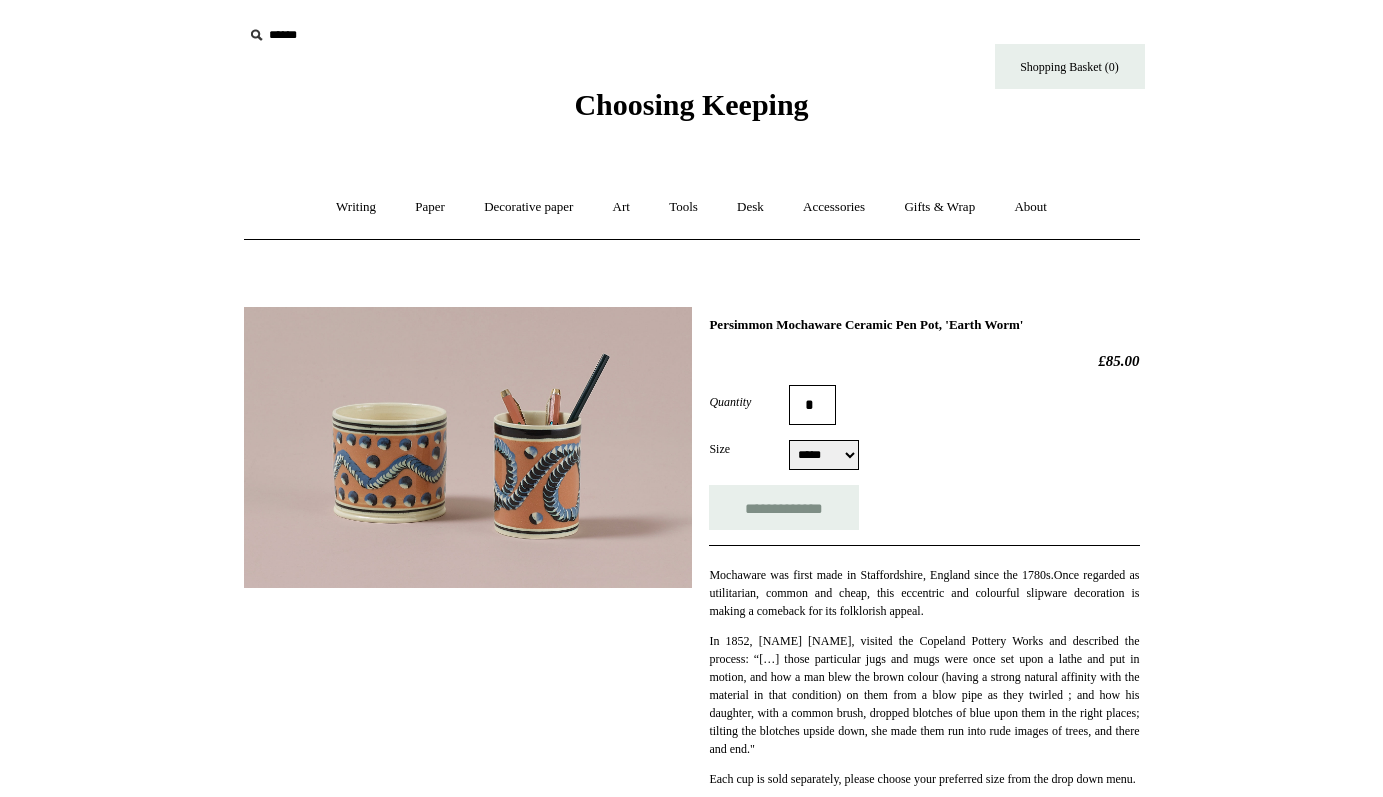 select on "*****" 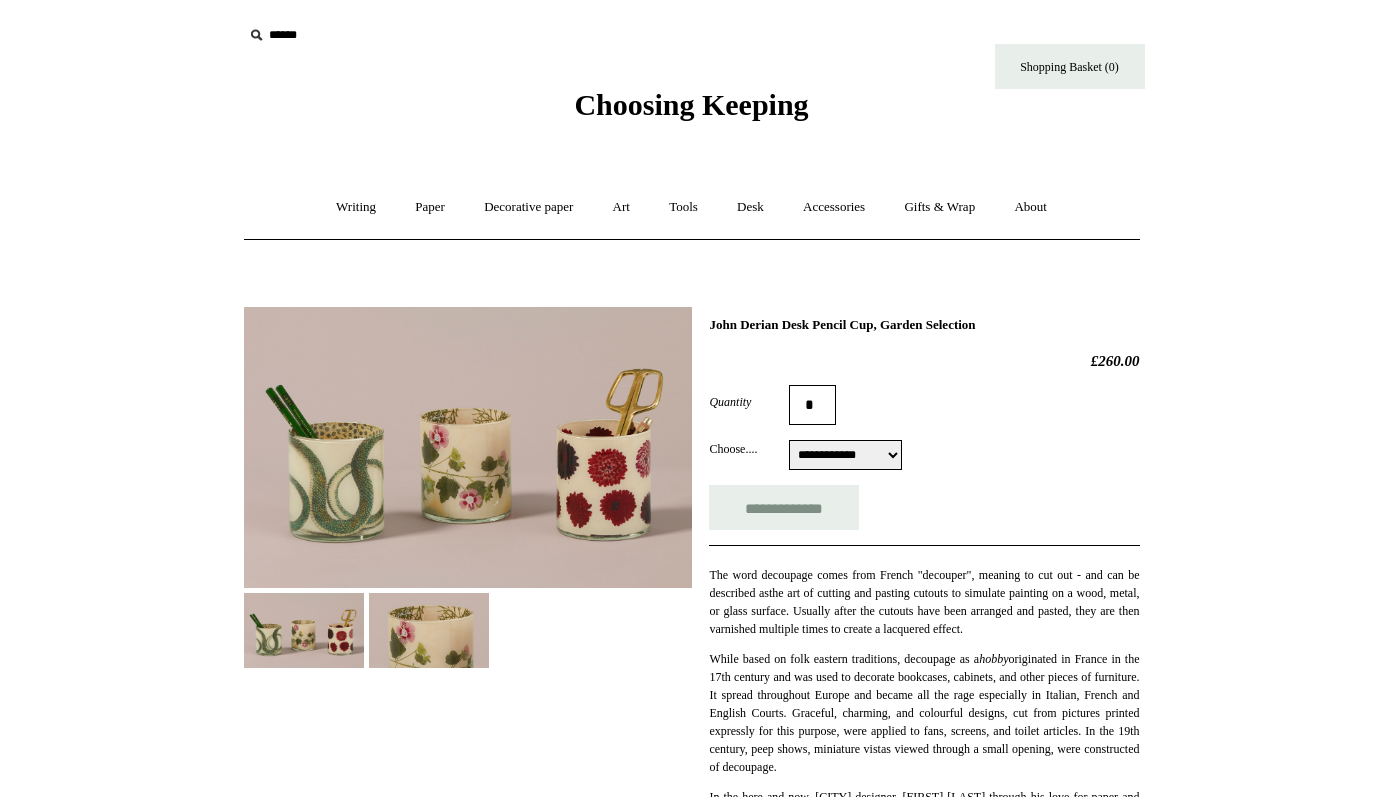 scroll, scrollTop: 0, scrollLeft: 0, axis: both 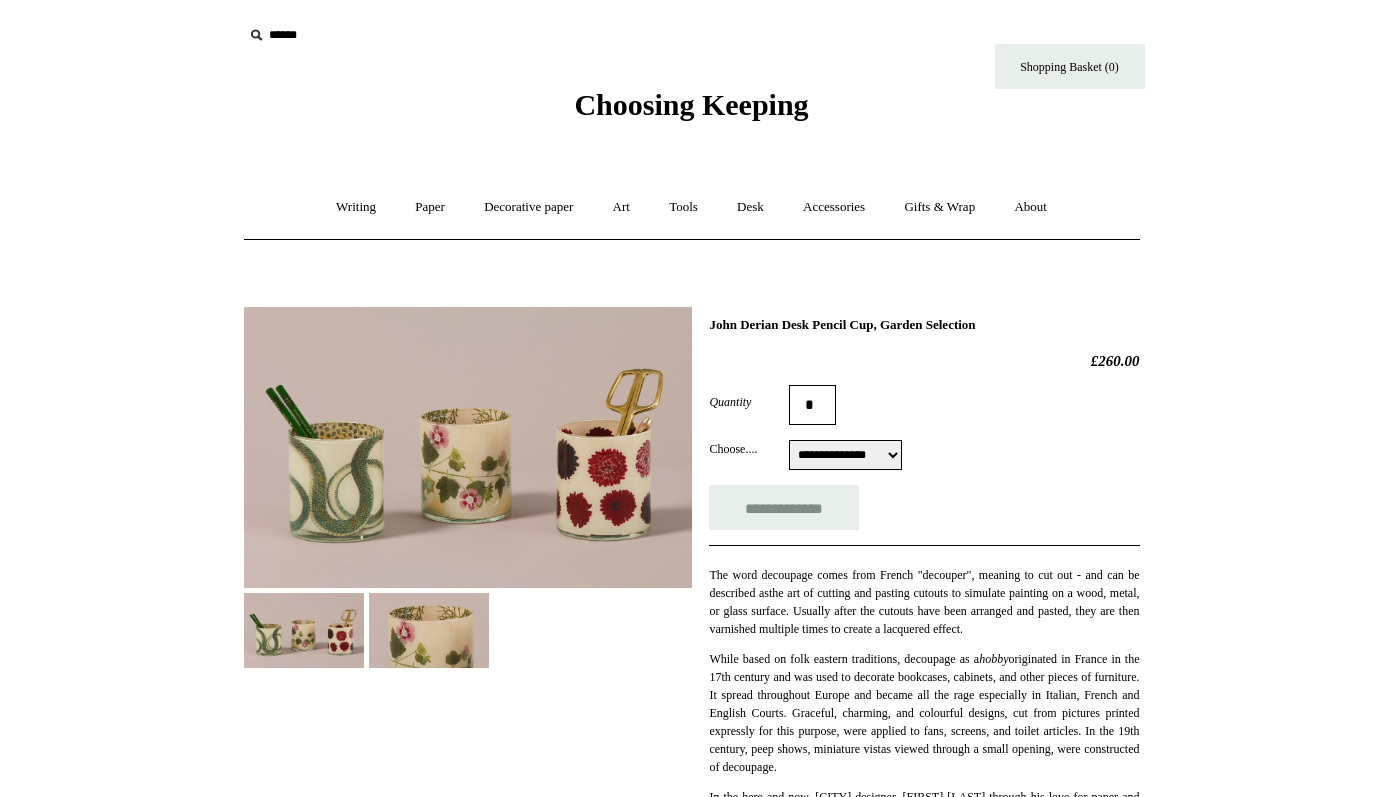 click on "**********" at bounding box center [845, 455] 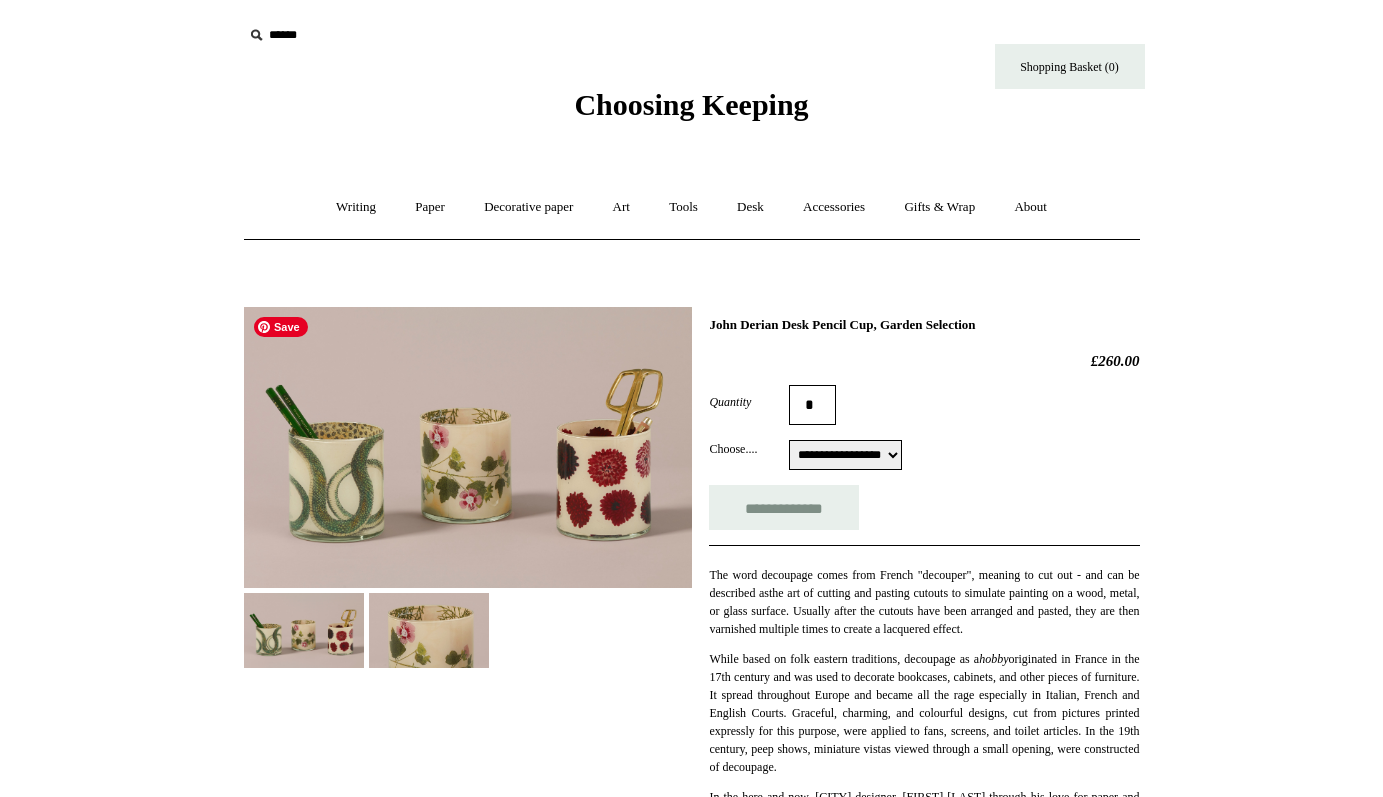 click at bounding box center [468, 447] 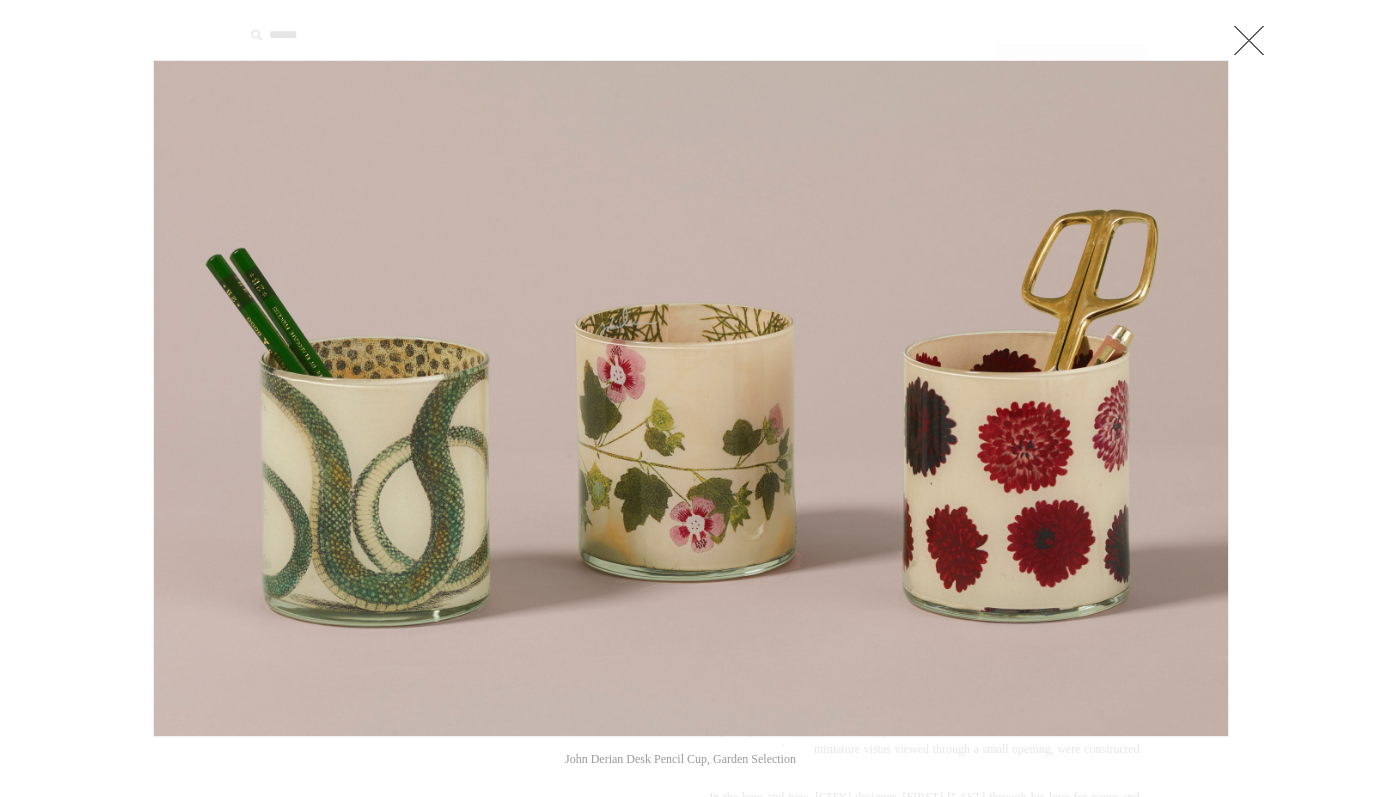 click at bounding box center [691, 896] 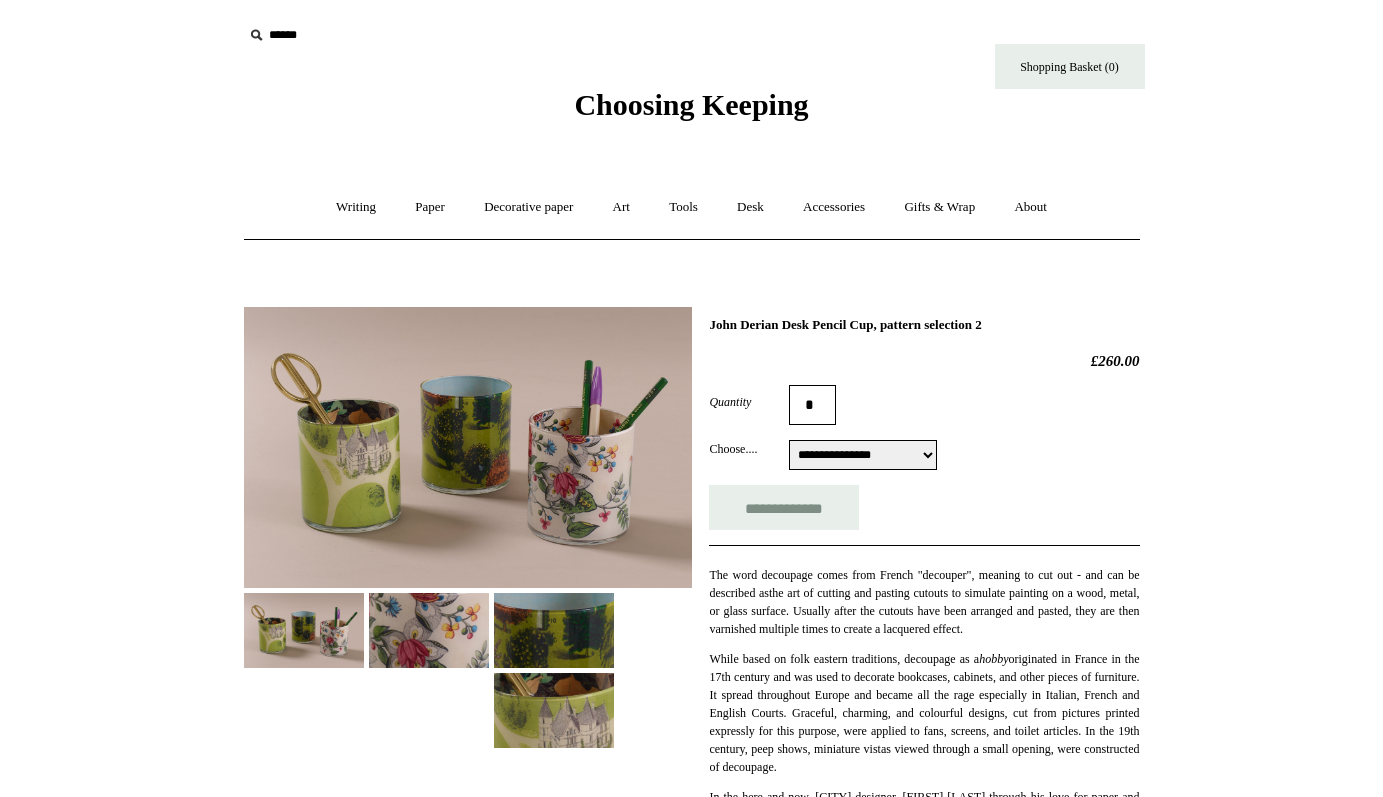 select on "**********" 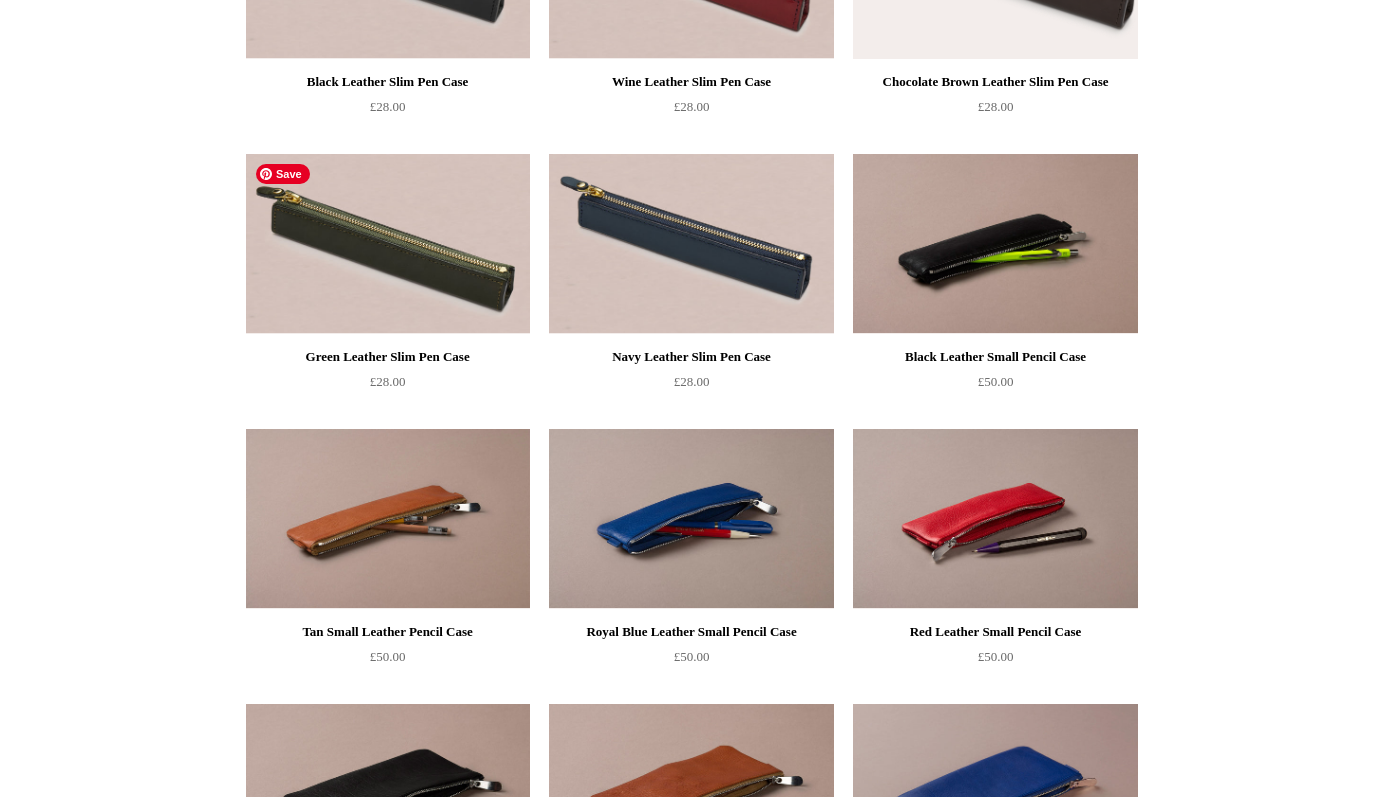 scroll, scrollTop: 0, scrollLeft: 0, axis: both 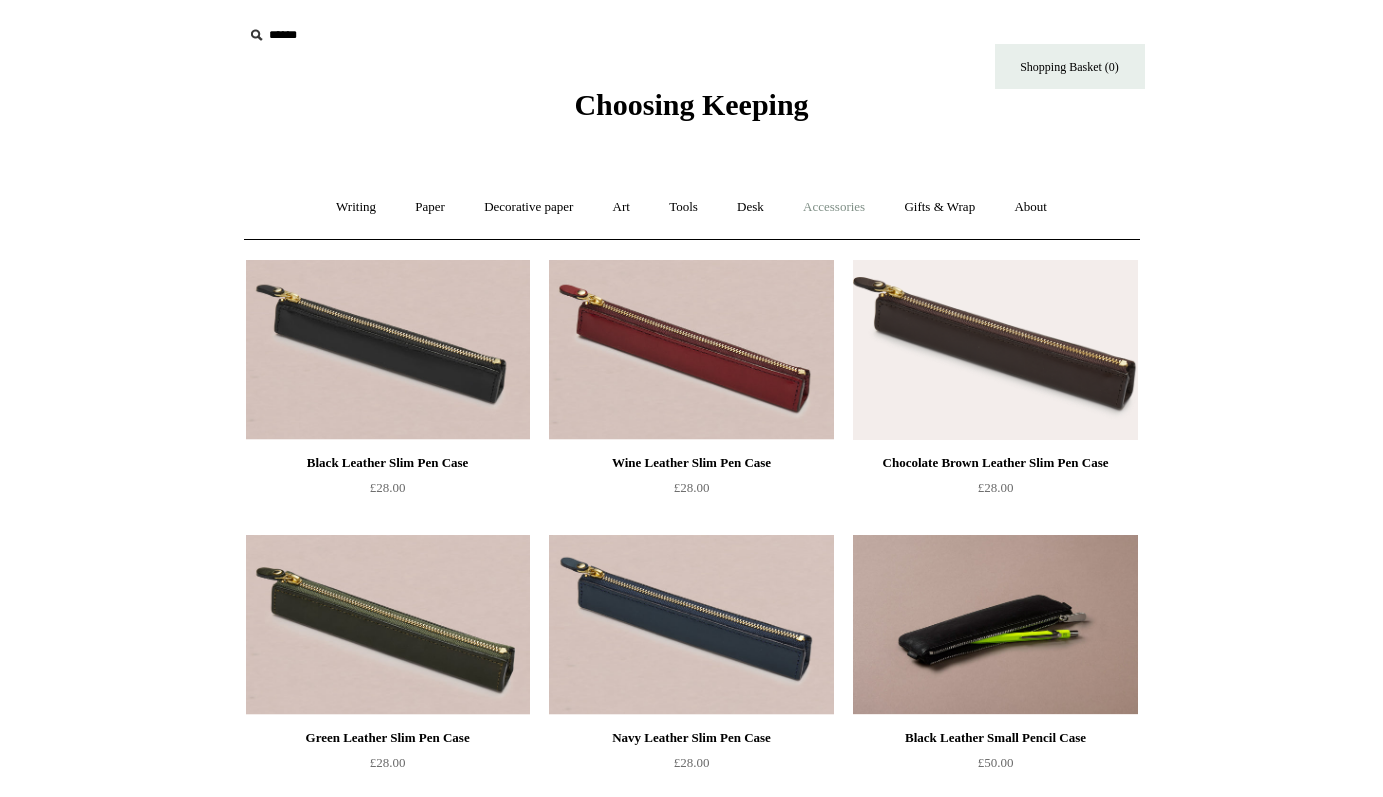 click on "Accessories +" at bounding box center [834, 207] 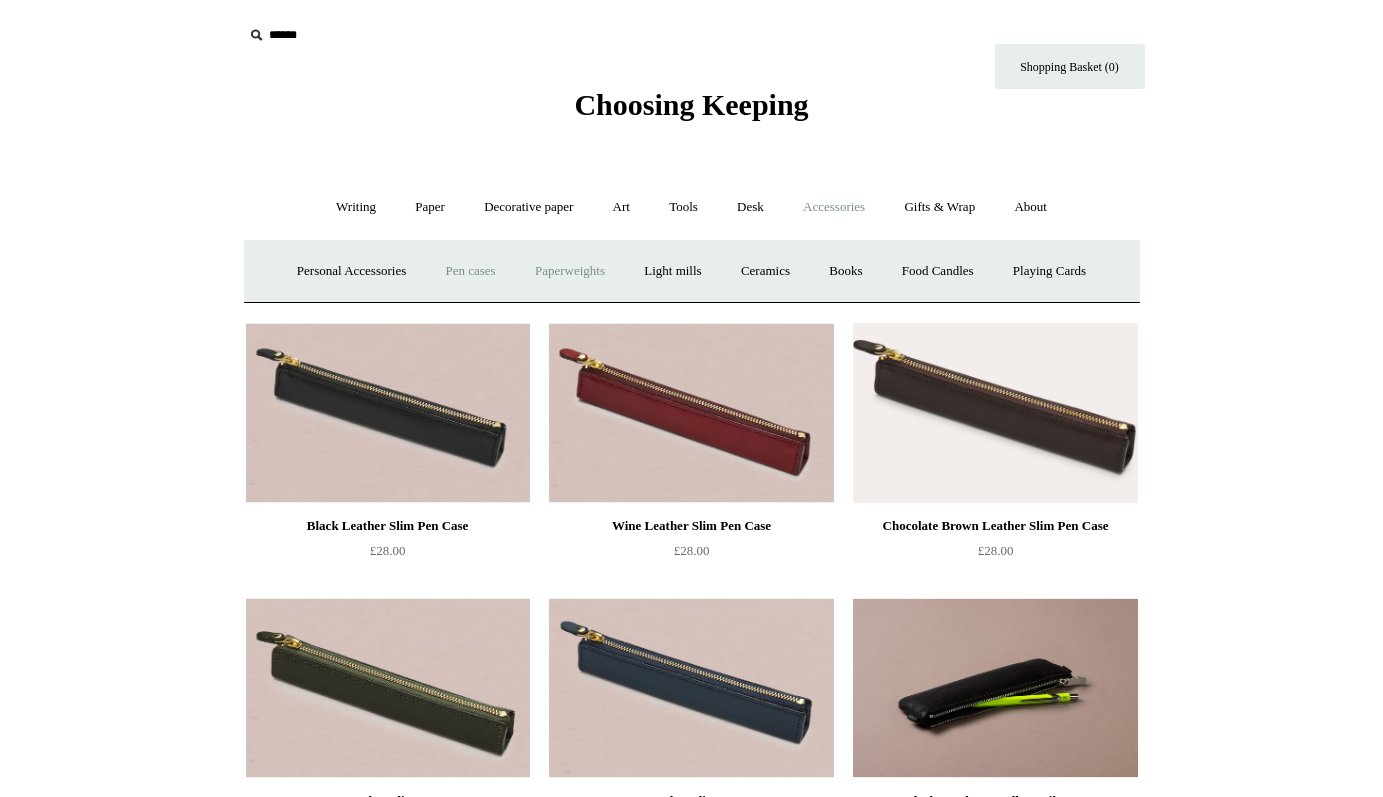 click on "Paperweights +" at bounding box center (570, 271) 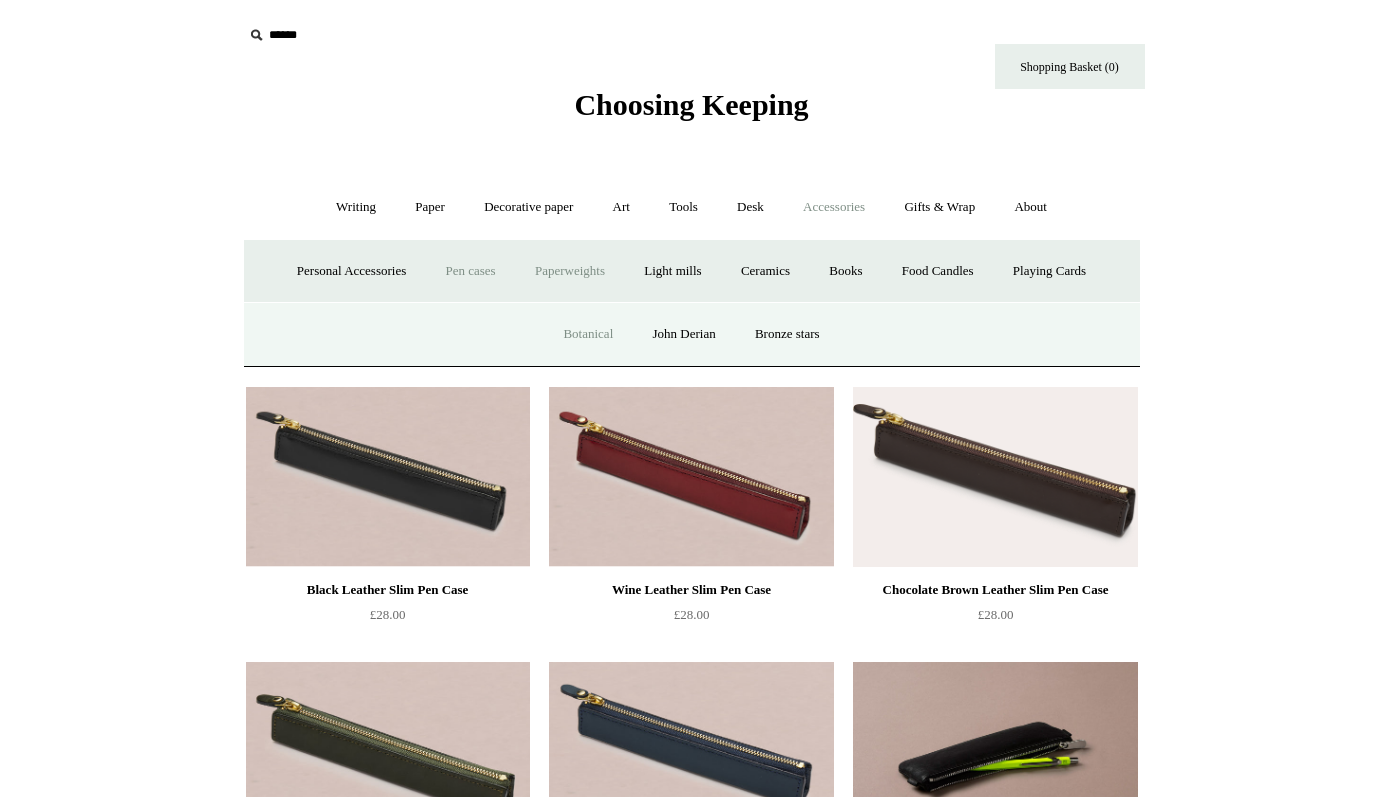 click on "Botanical" at bounding box center (588, 334) 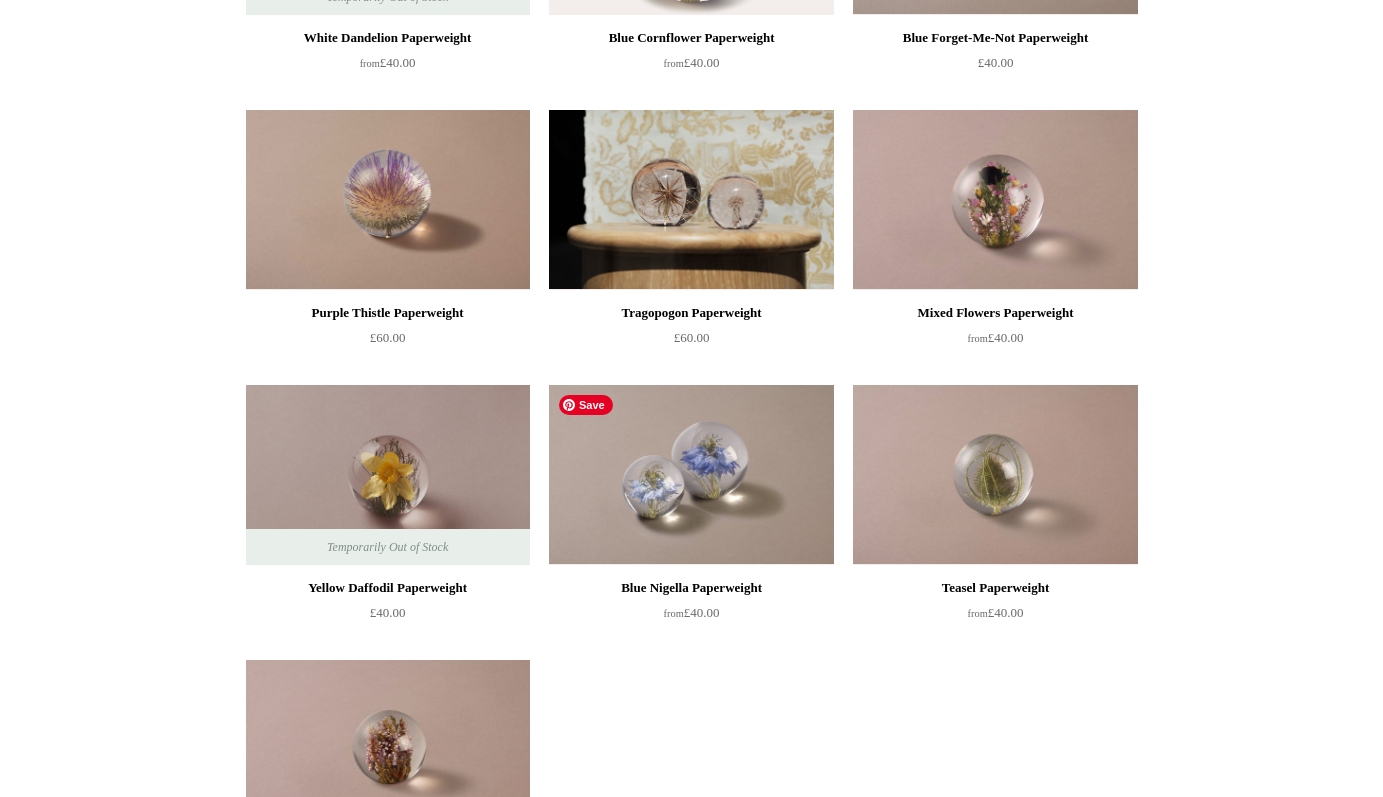 scroll, scrollTop: 0, scrollLeft: 0, axis: both 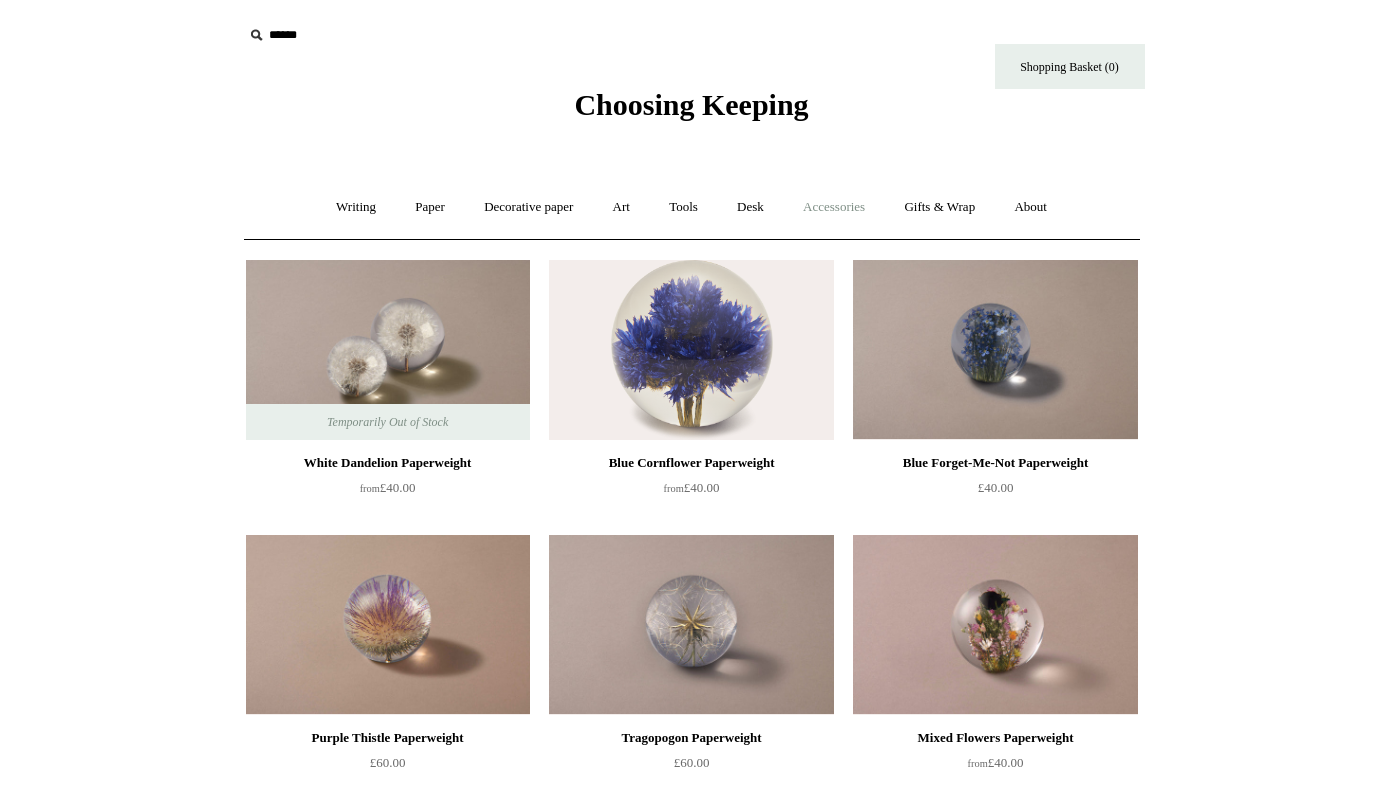 click on "Accessories +" at bounding box center (834, 207) 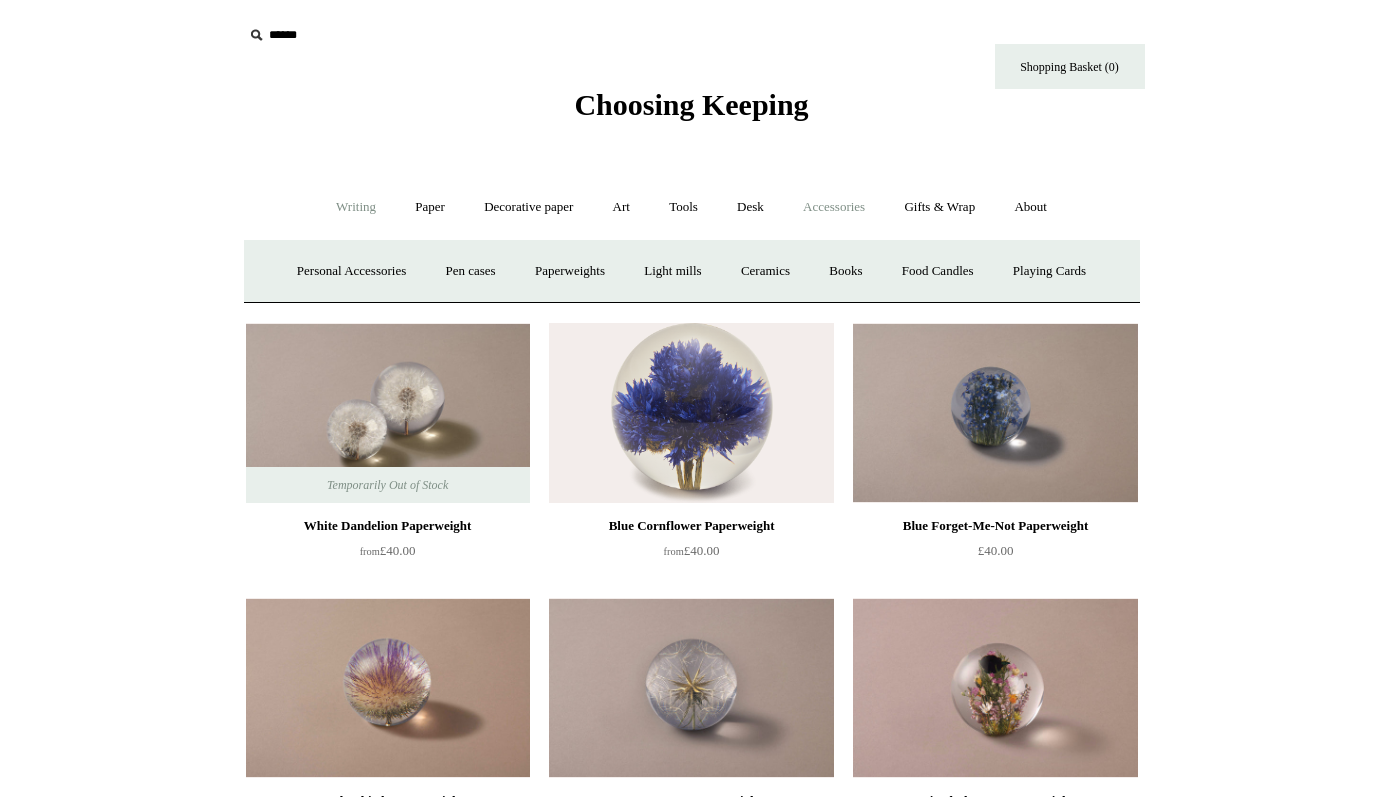 click on "Writing +" at bounding box center [356, 207] 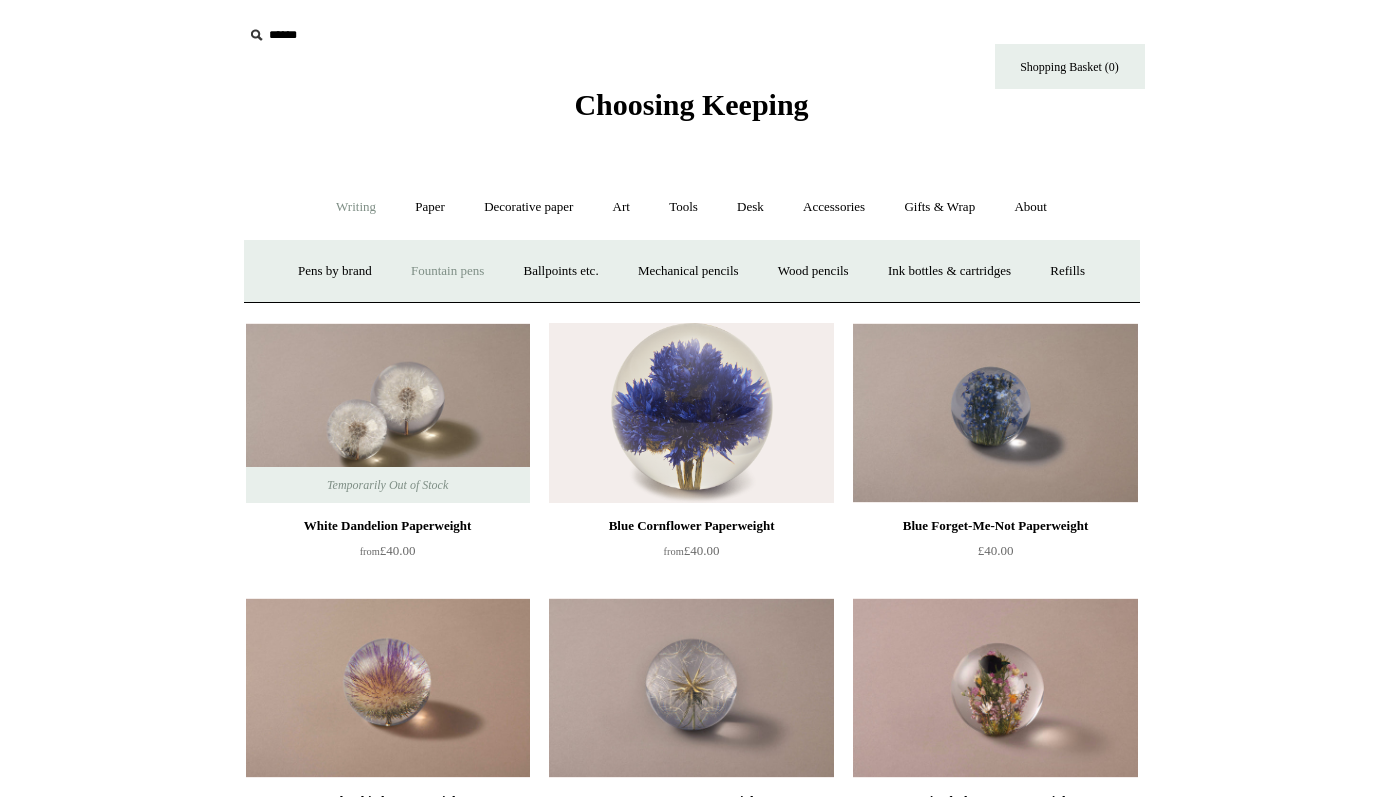 click on "Fountain pens +" at bounding box center [447, 271] 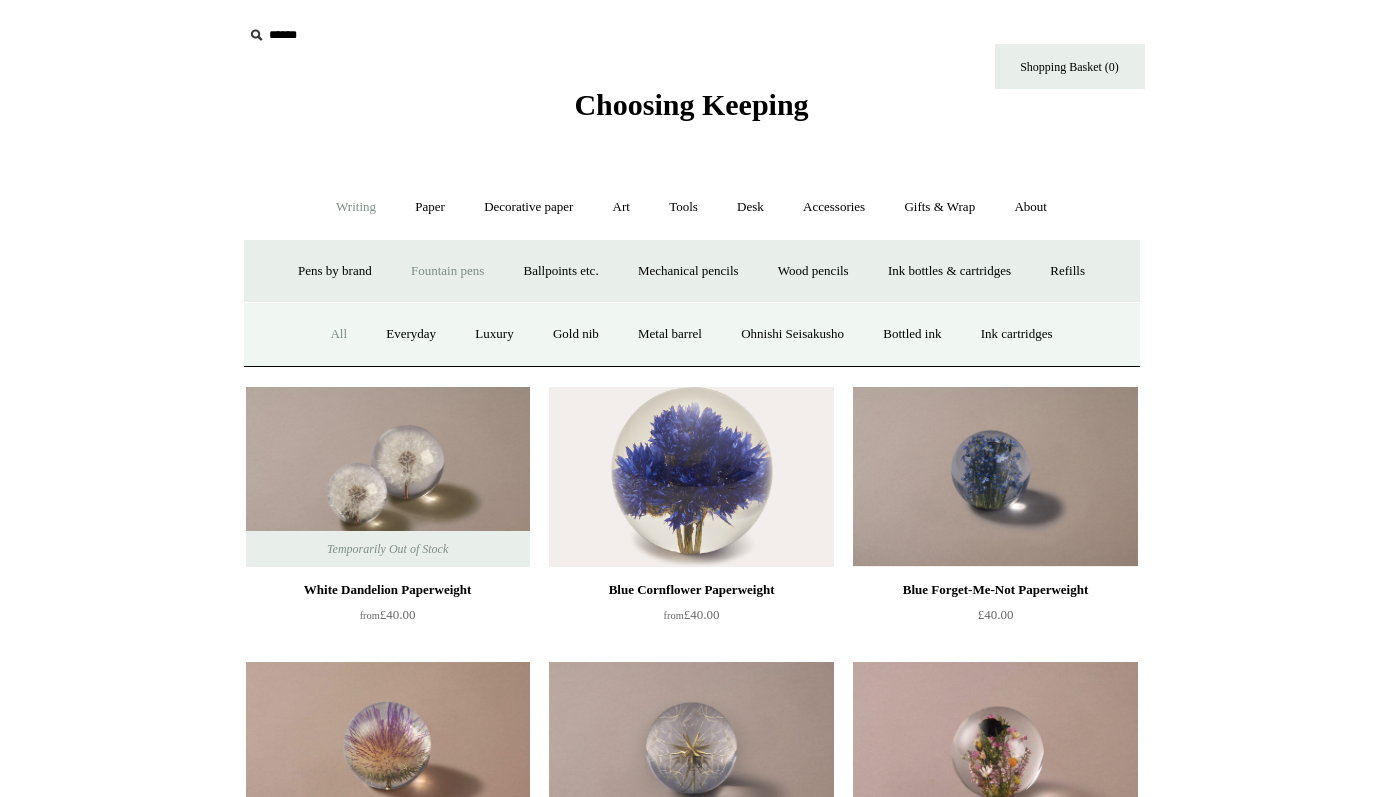 click on "All" at bounding box center [338, 334] 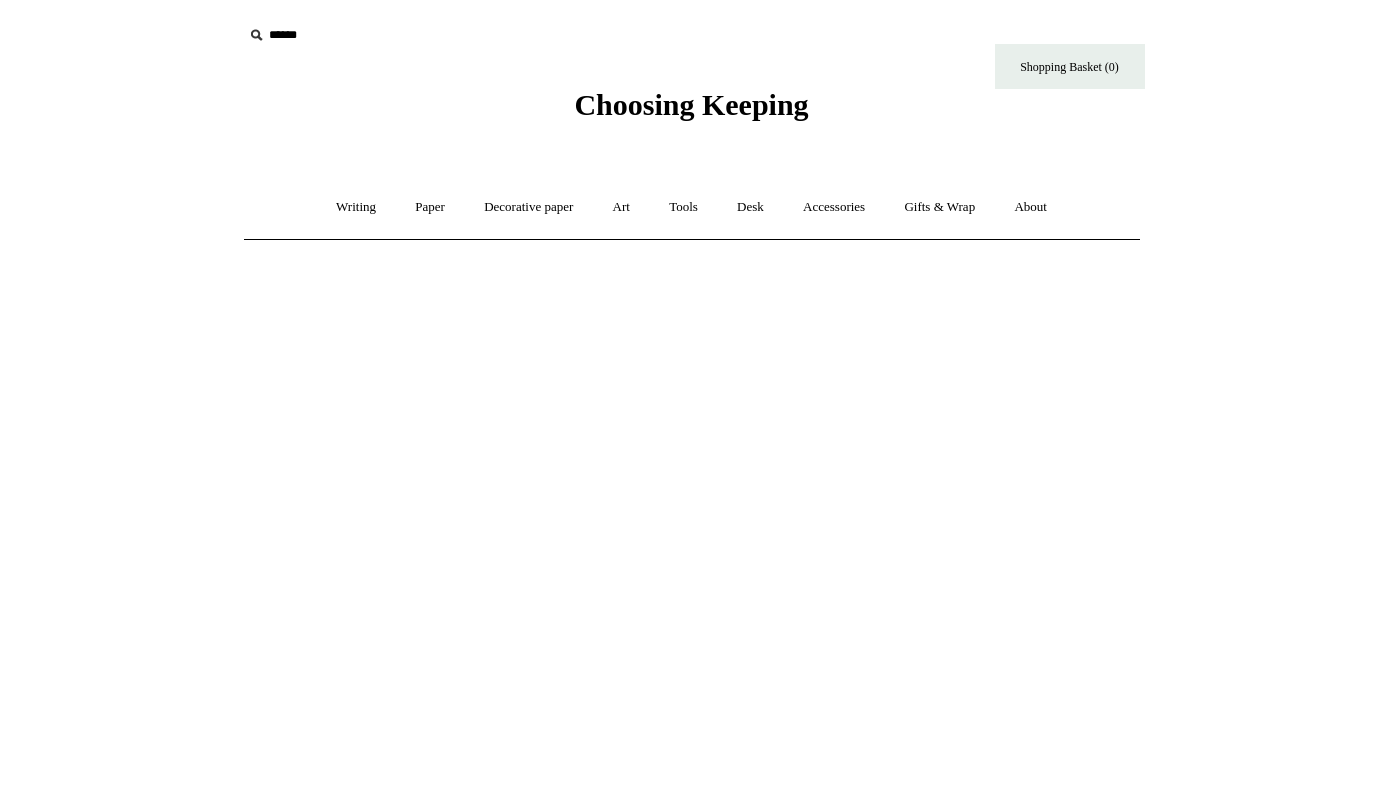 scroll, scrollTop: 0, scrollLeft: 0, axis: both 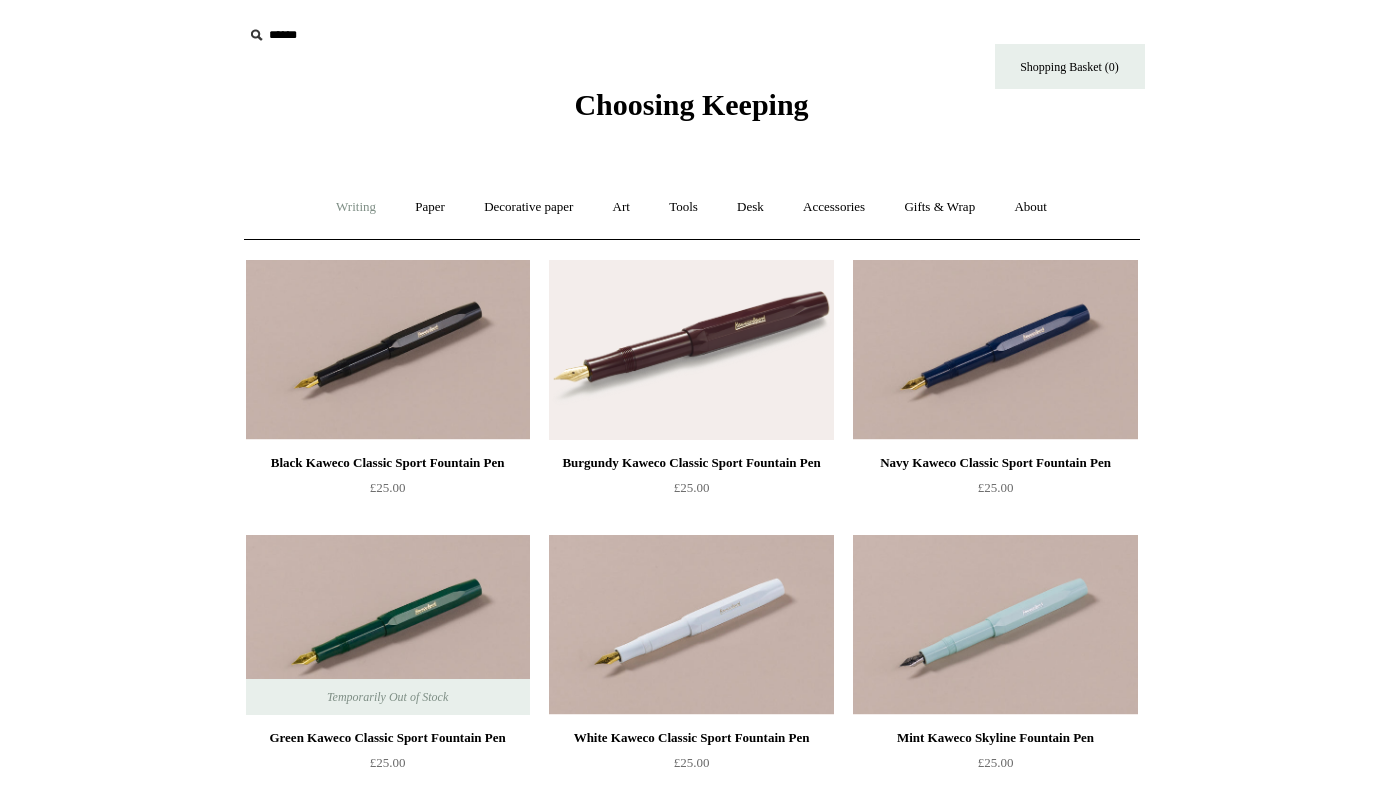 click on "Writing +" at bounding box center [356, 207] 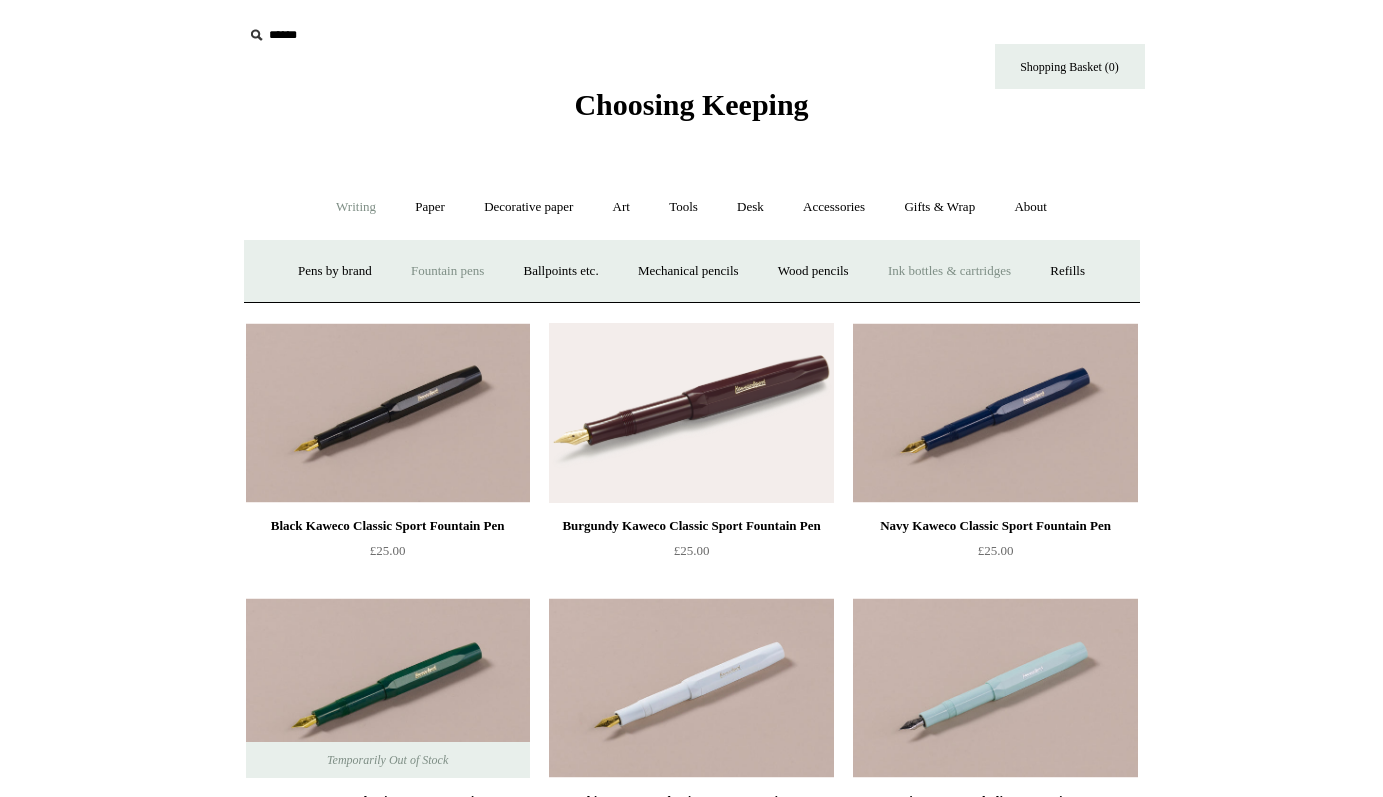 click on "Ink bottles & cartridges +" at bounding box center (949, 271) 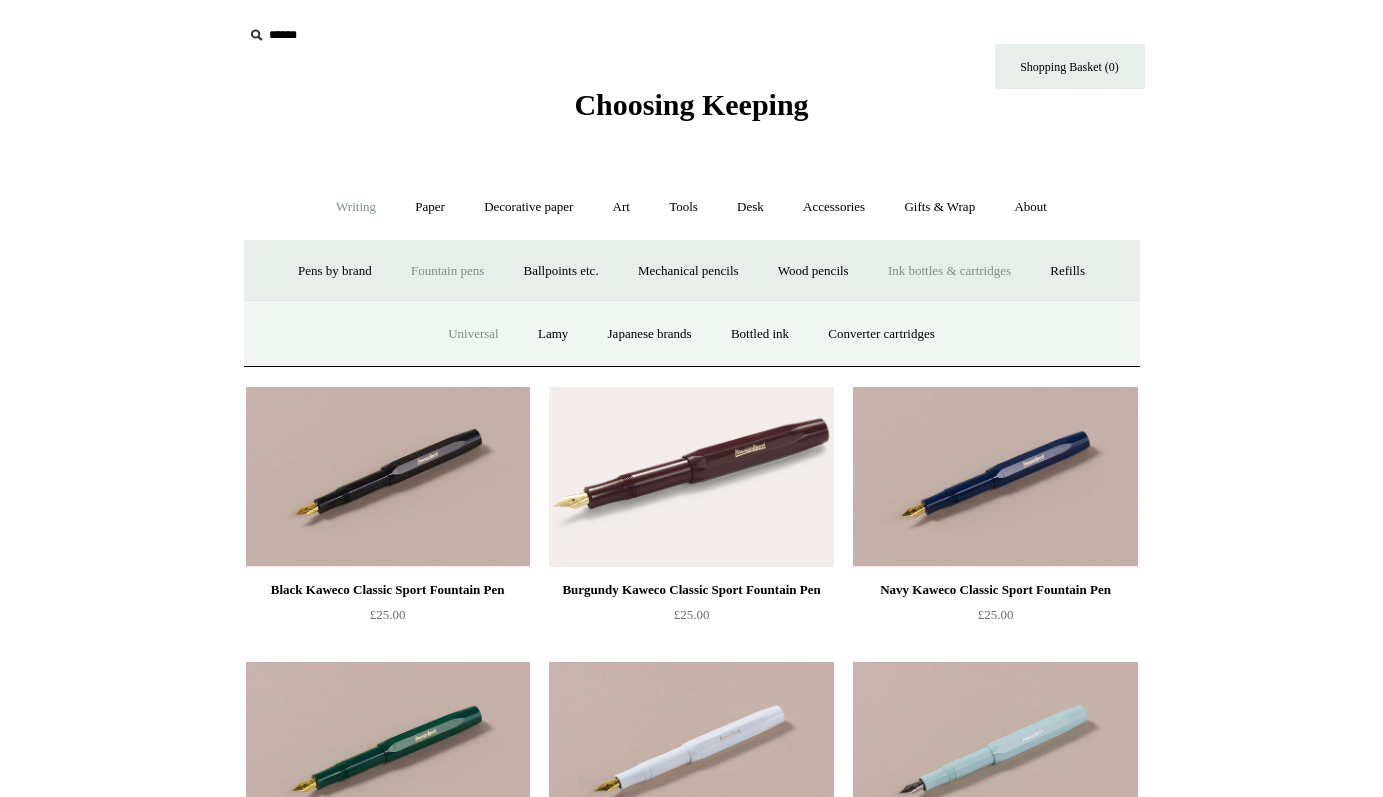 click on "Universal" at bounding box center (473, 334) 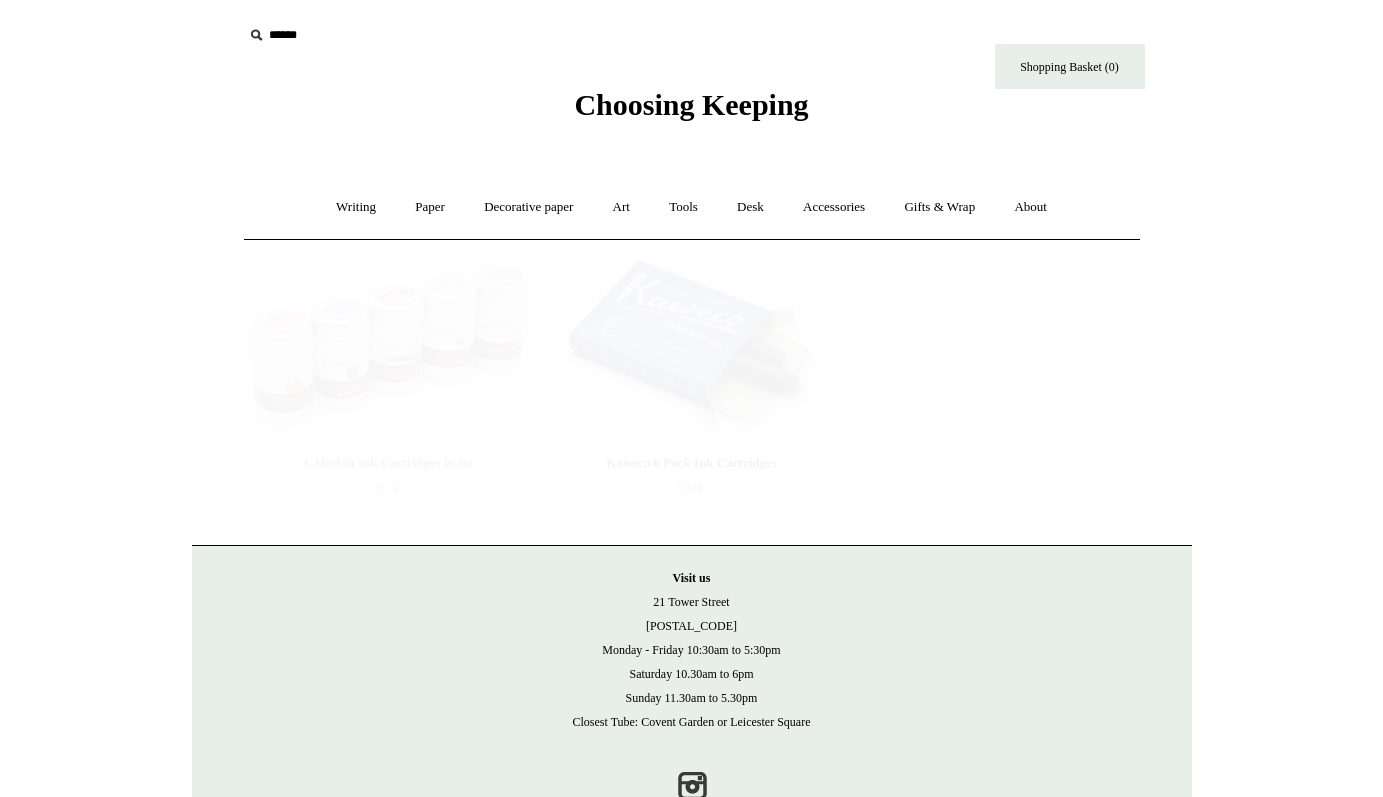 scroll, scrollTop: 0, scrollLeft: 0, axis: both 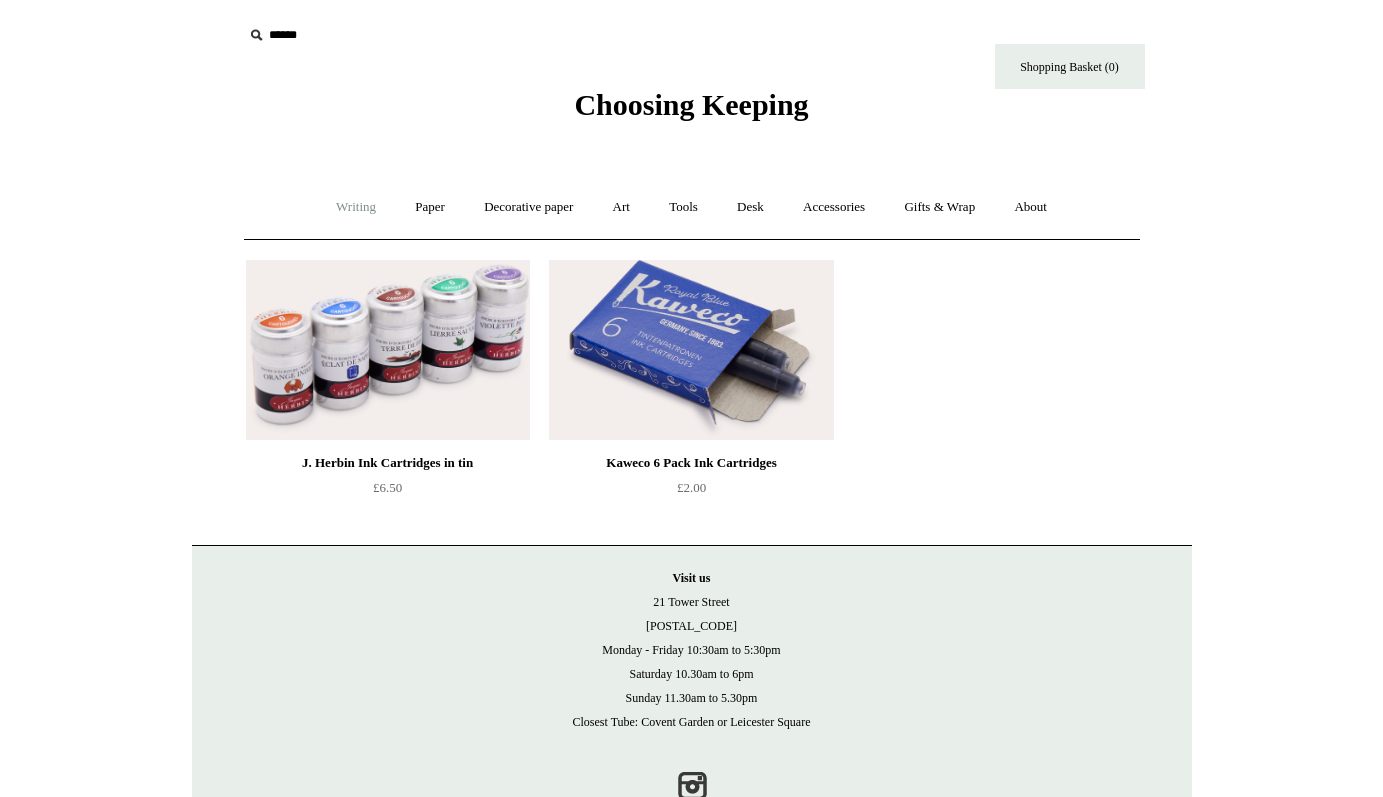 click on "Writing +" at bounding box center [356, 207] 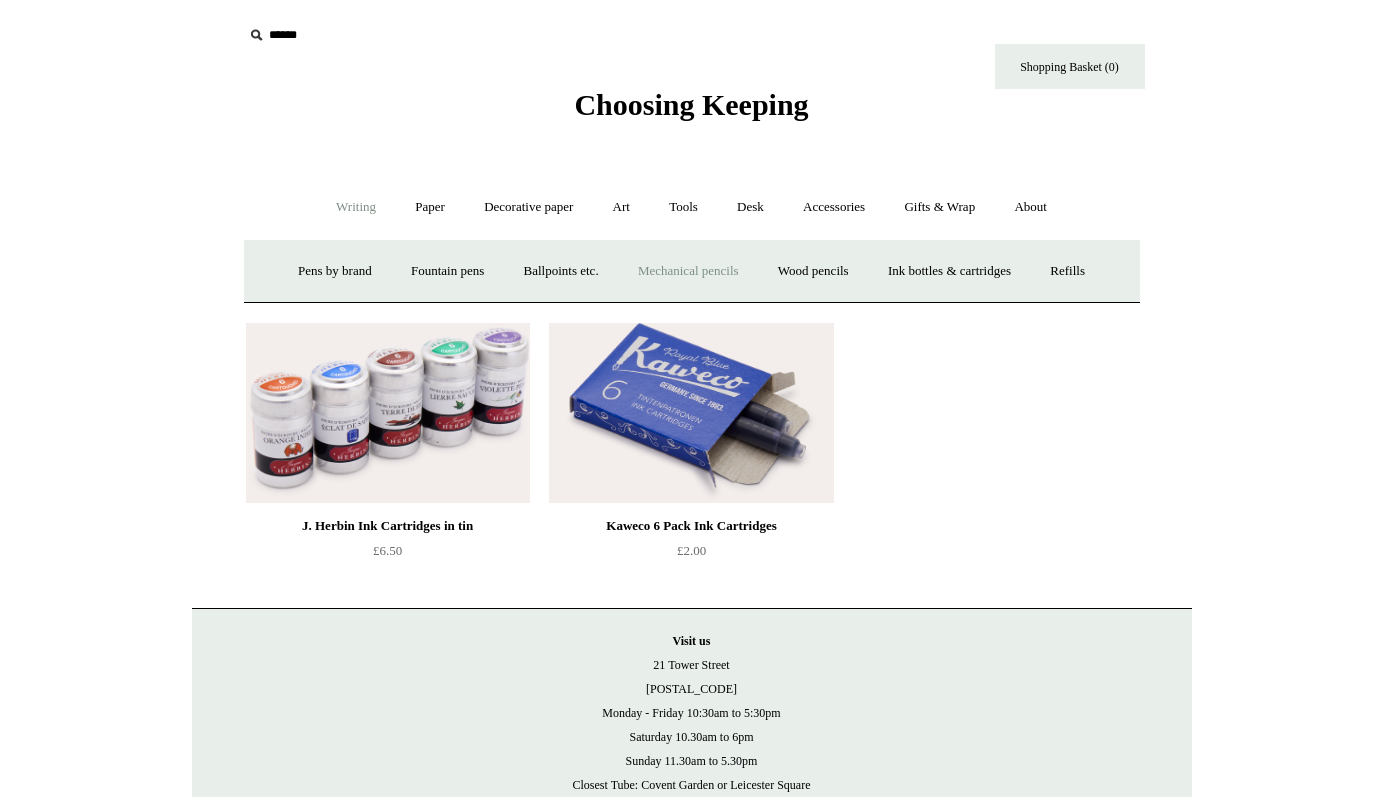 click on "Mechanical pencils +" at bounding box center (688, 271) 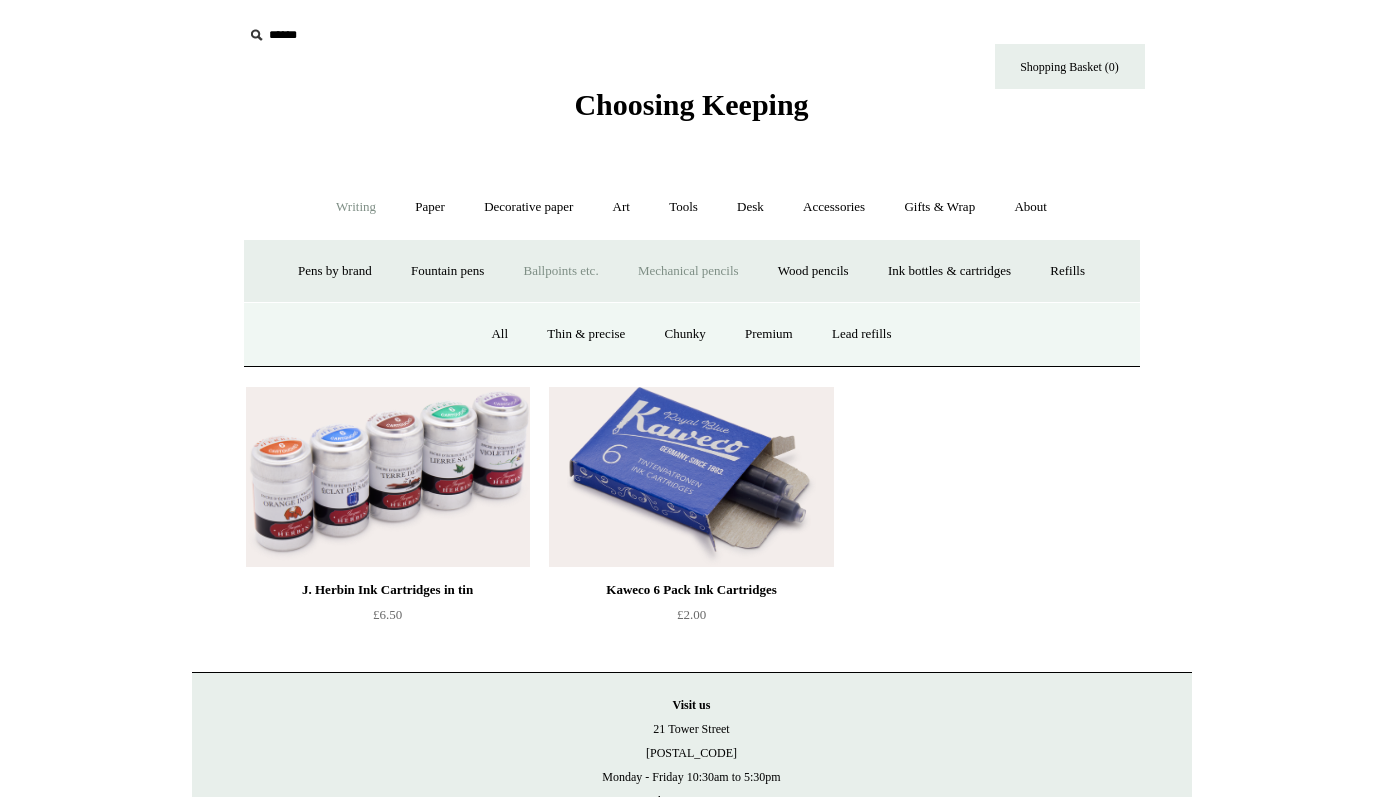click on "Ballpoints etc. +" at bounding box center [561, 271] 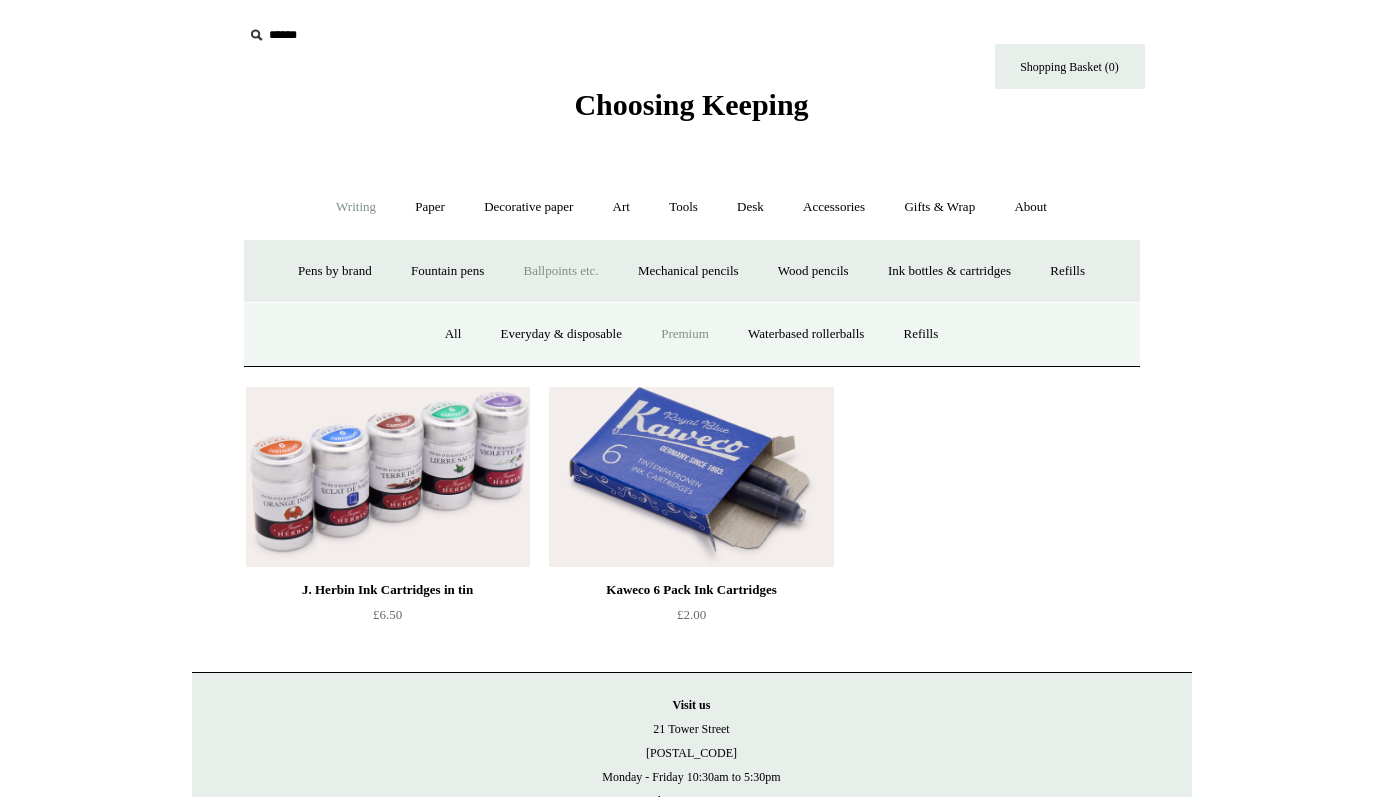 click on "Premium" at bounding box center [685, 334] 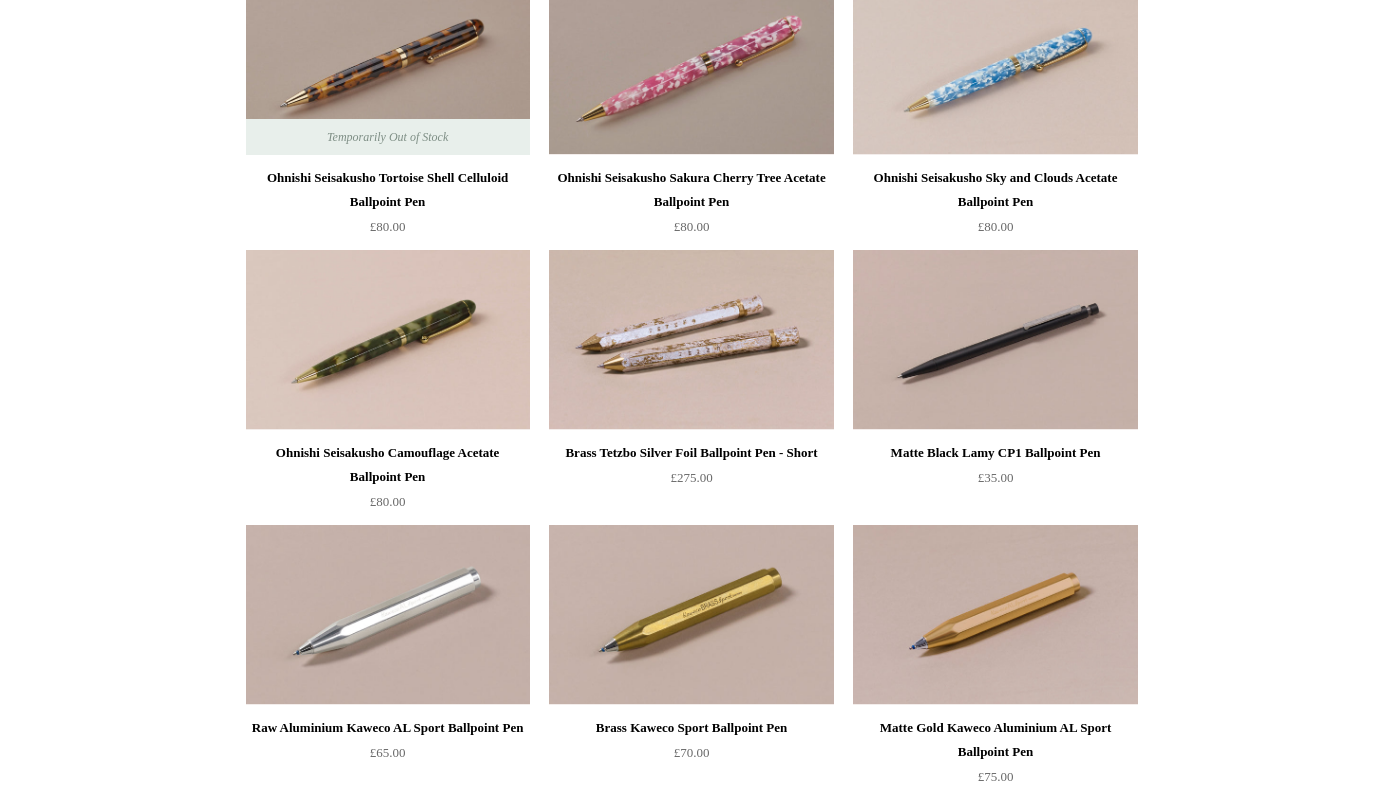 scroll, scrollTop: 0, scrollLeft: 0, axis: both 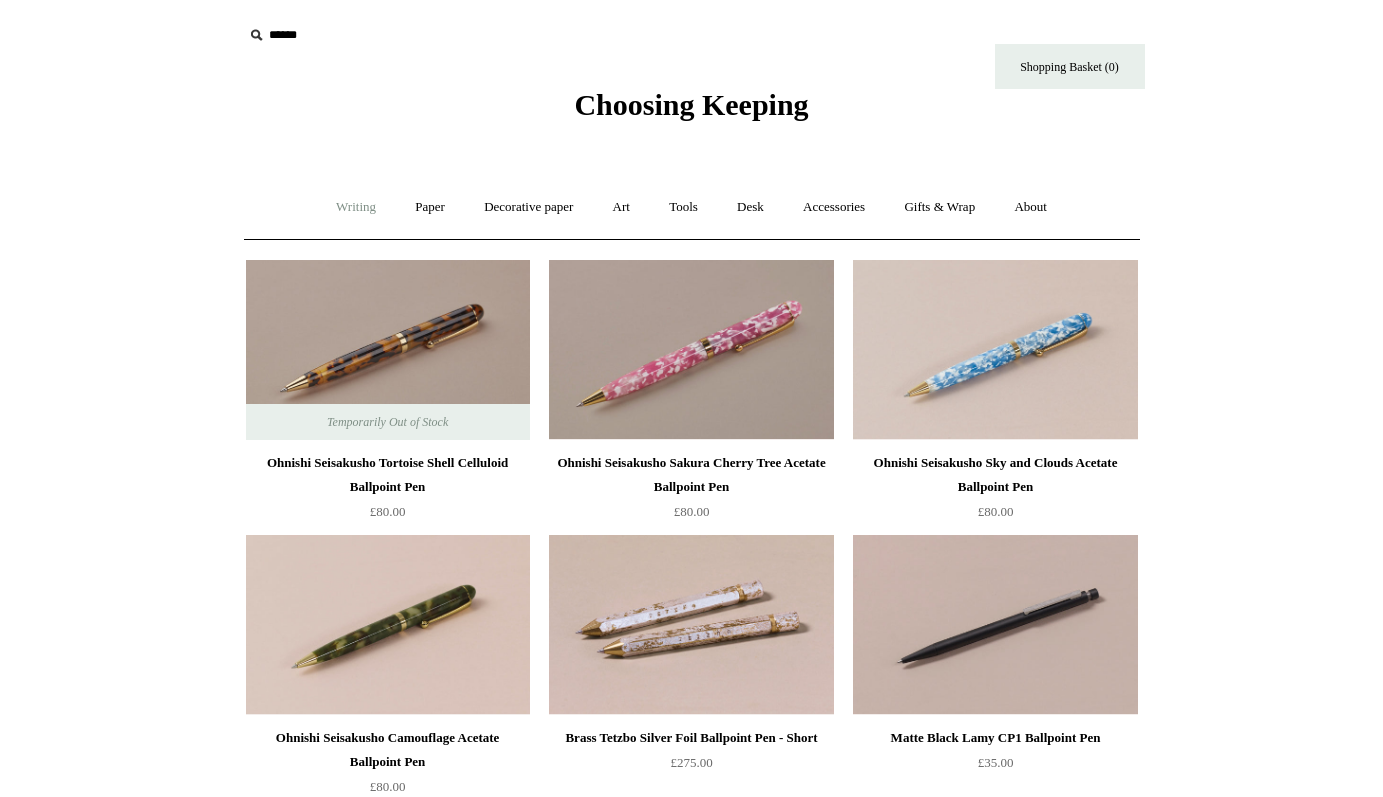 click on "Writing +" at bounding box center [356, 207] 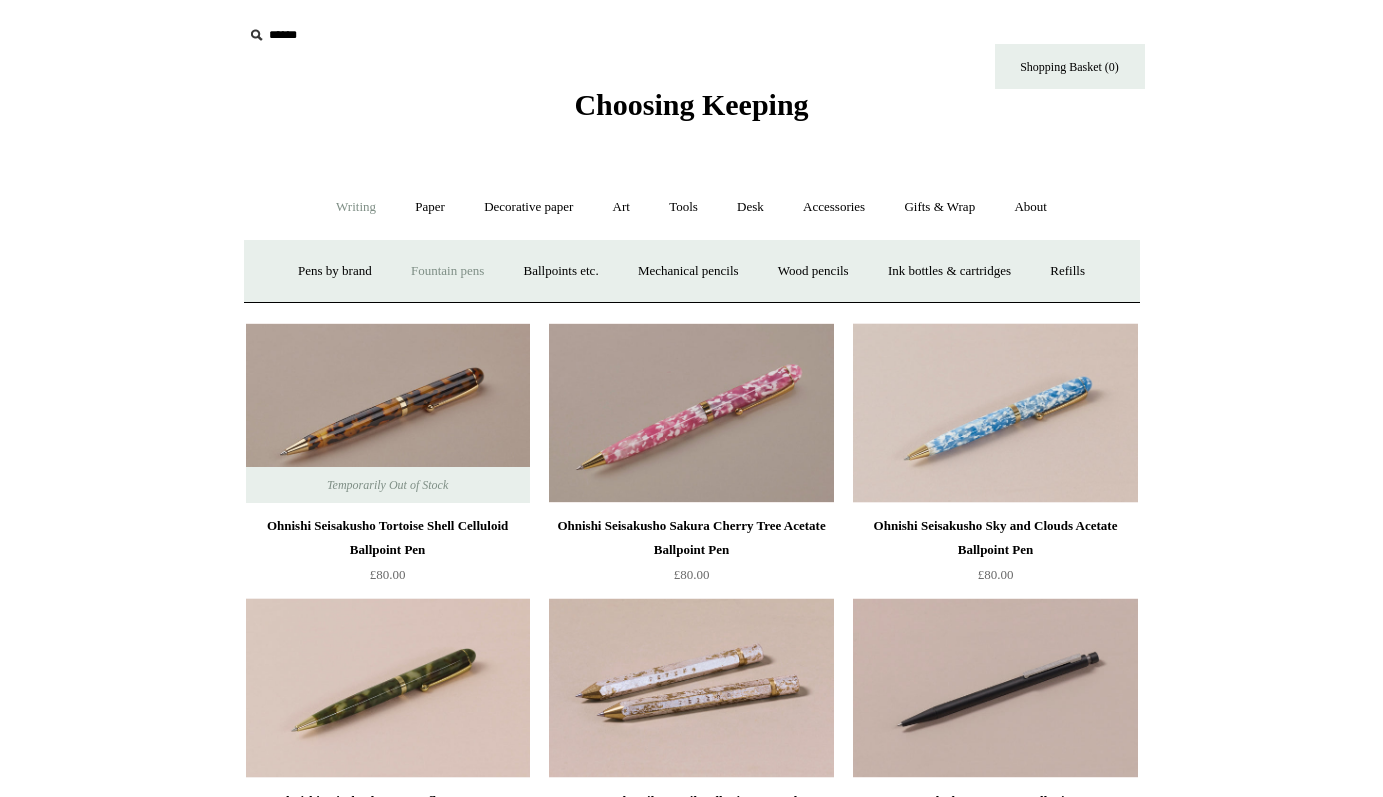 click on "Fountain pens +" at bounding box center (447, 271) 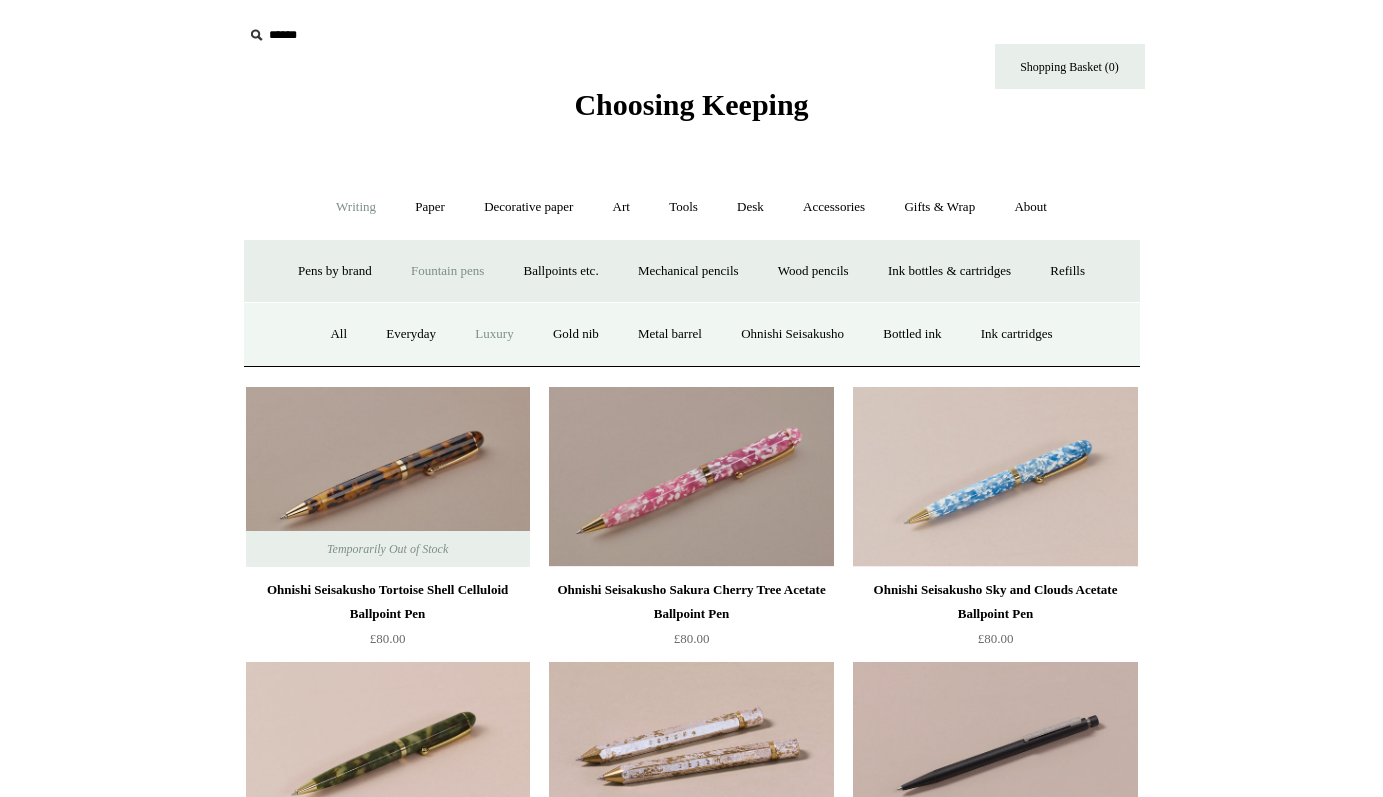 click on "Luxury" at bounding box center [494, 334] 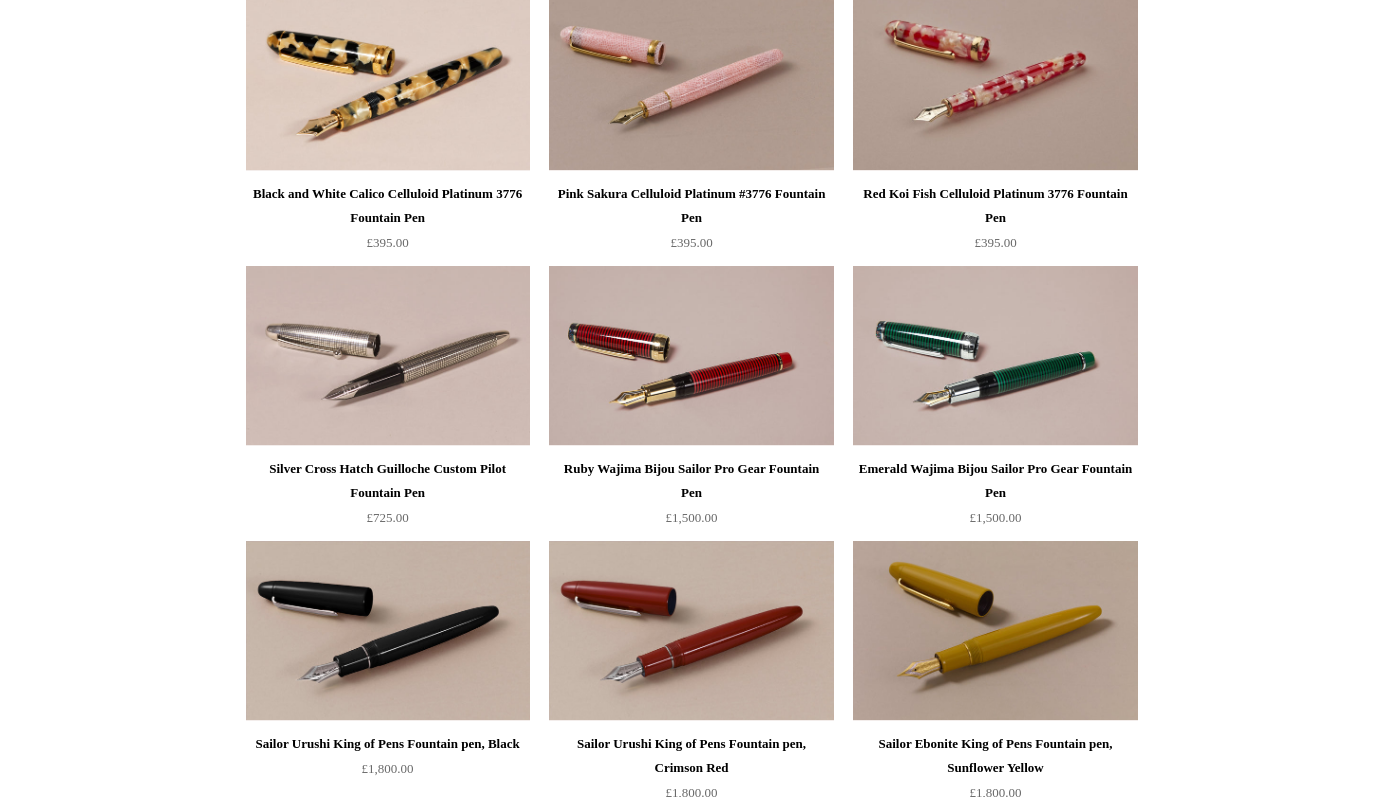 scroll, scrollTop: 0, scrollLeft: 0, axis: both 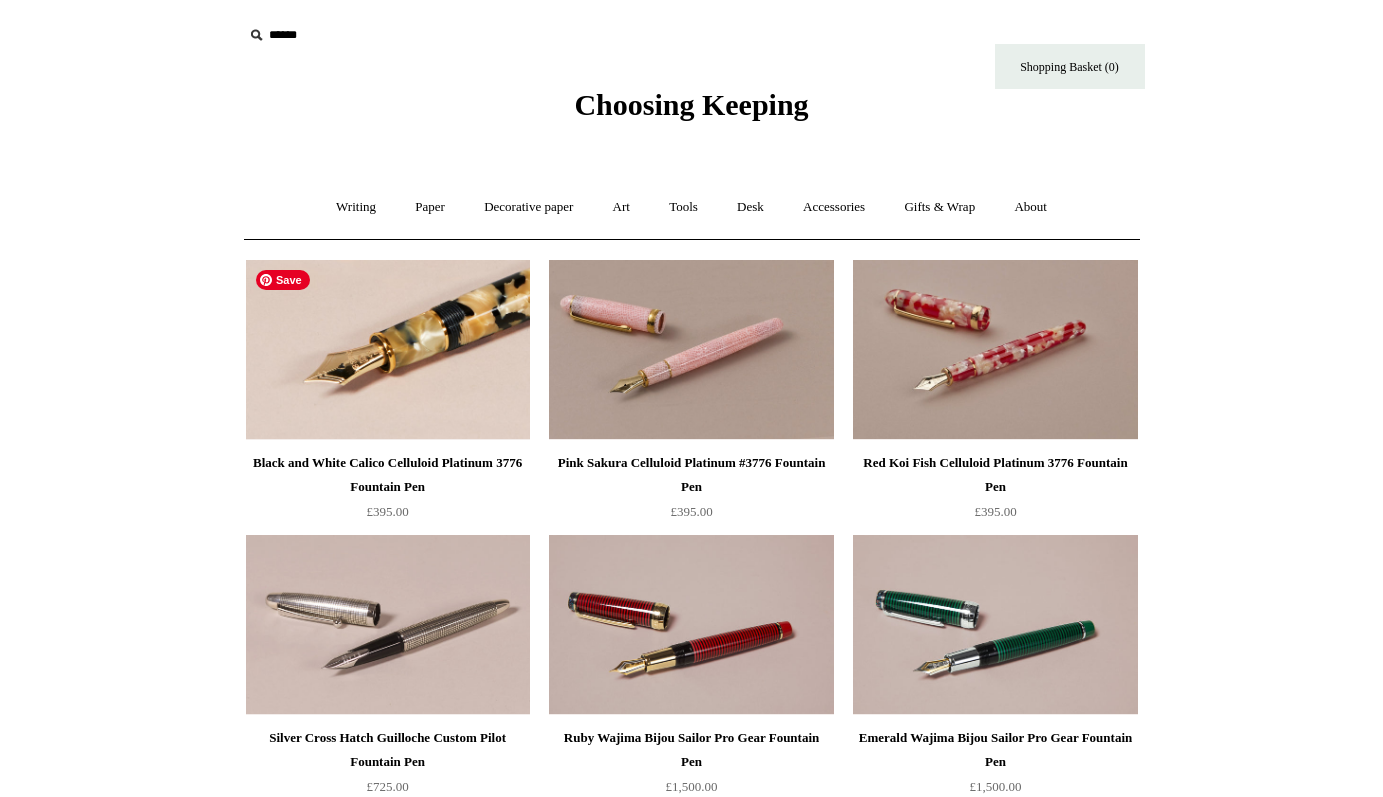click at bounding box center [388, 350] 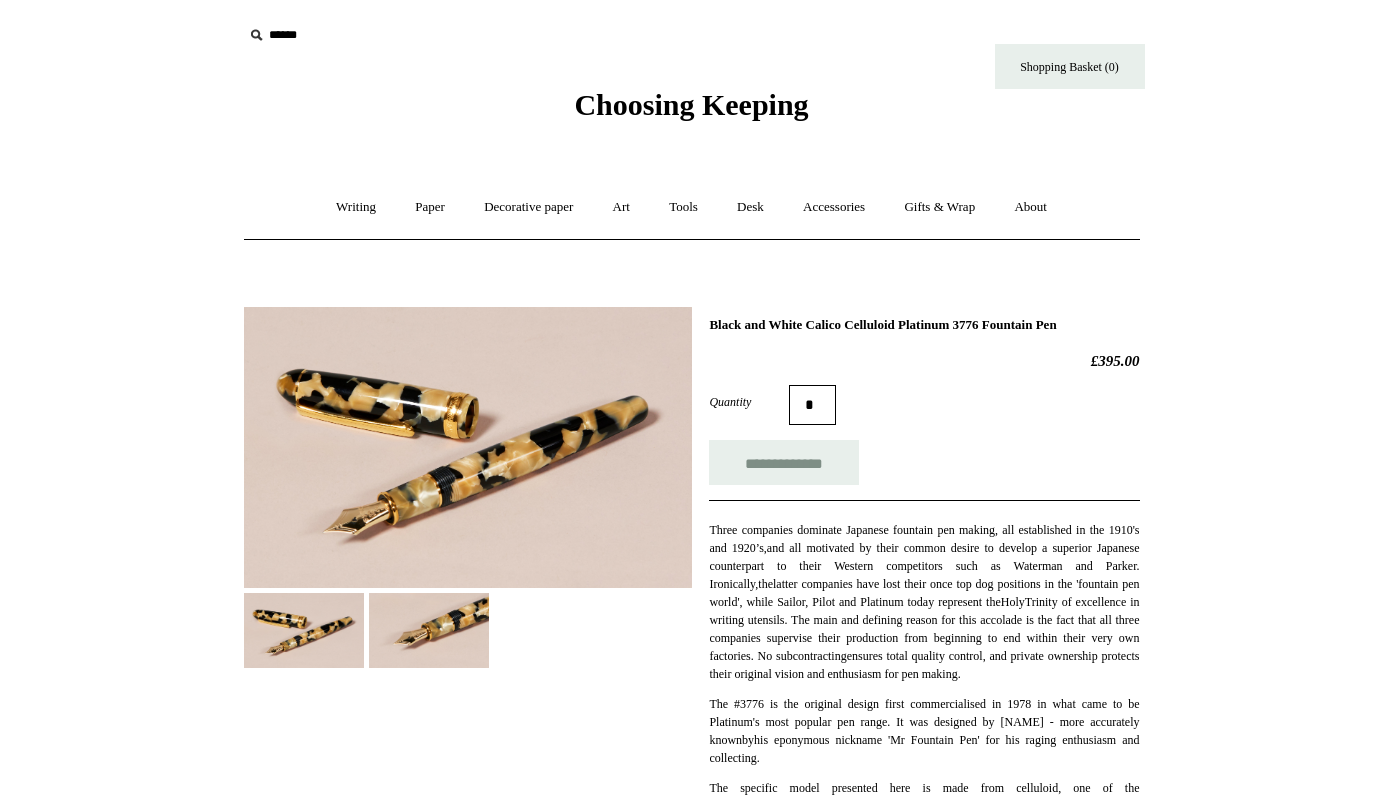 scroll, scrollTop: 0, scrollLeft: 0, axis: both 